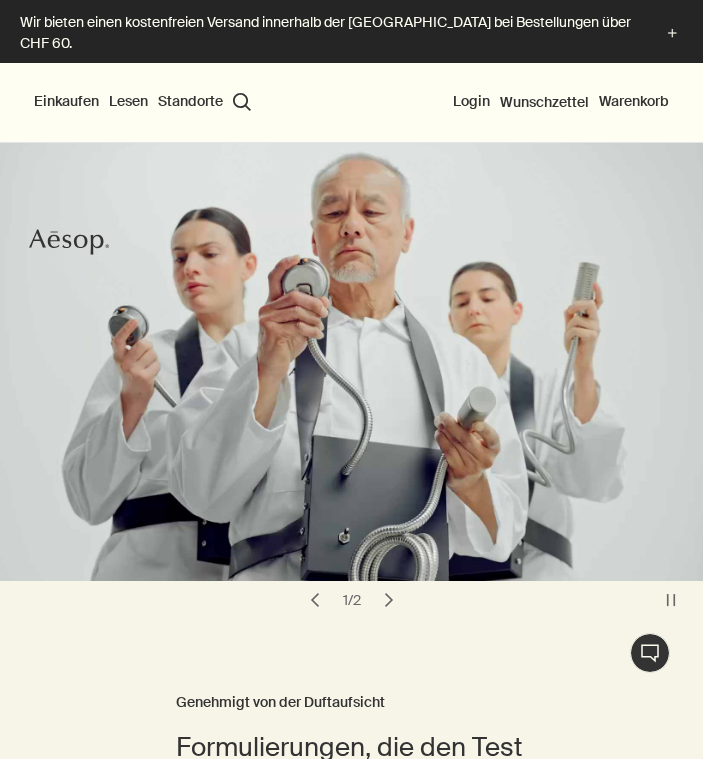scroll, scrollTop: 0, scrollLeft: 0, axis: both 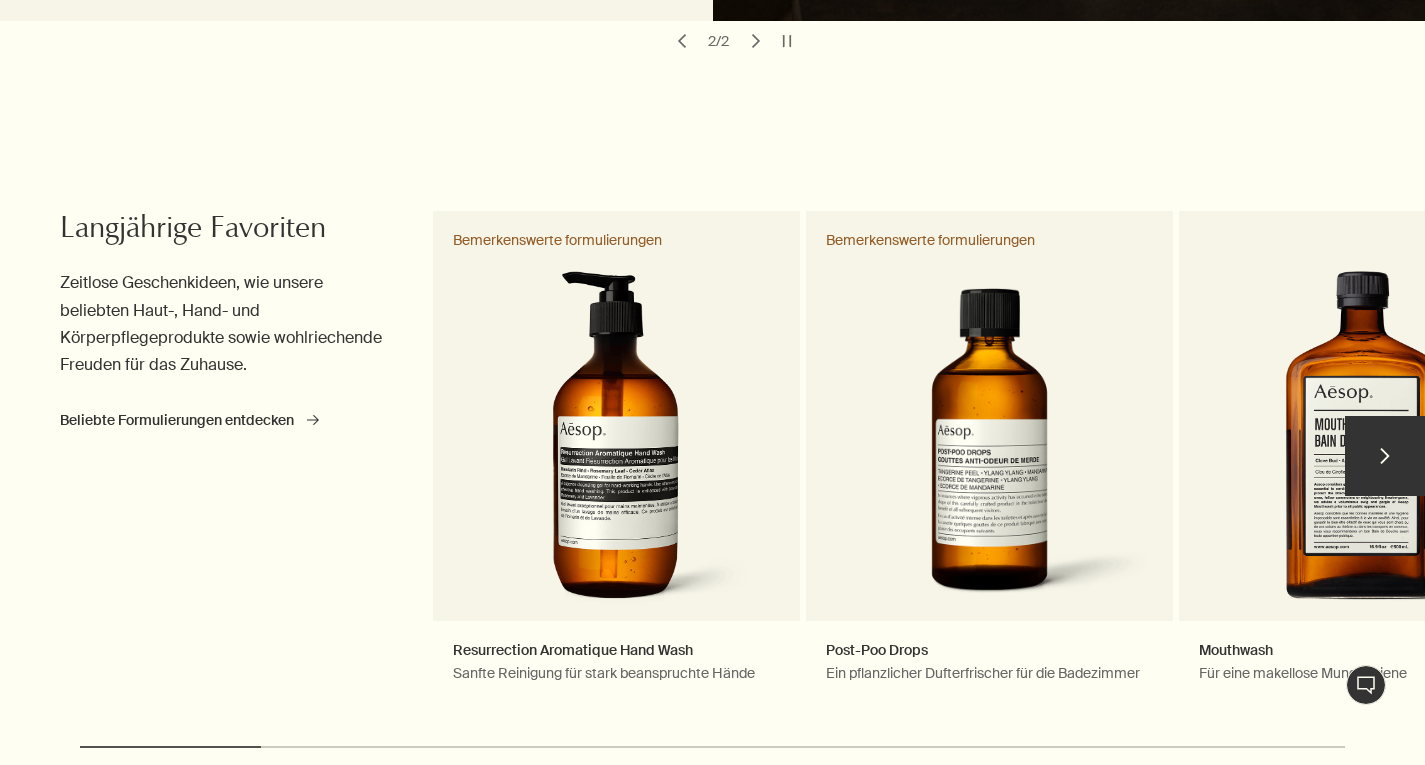 click on "chevron" at bounding box center [1385, 456] 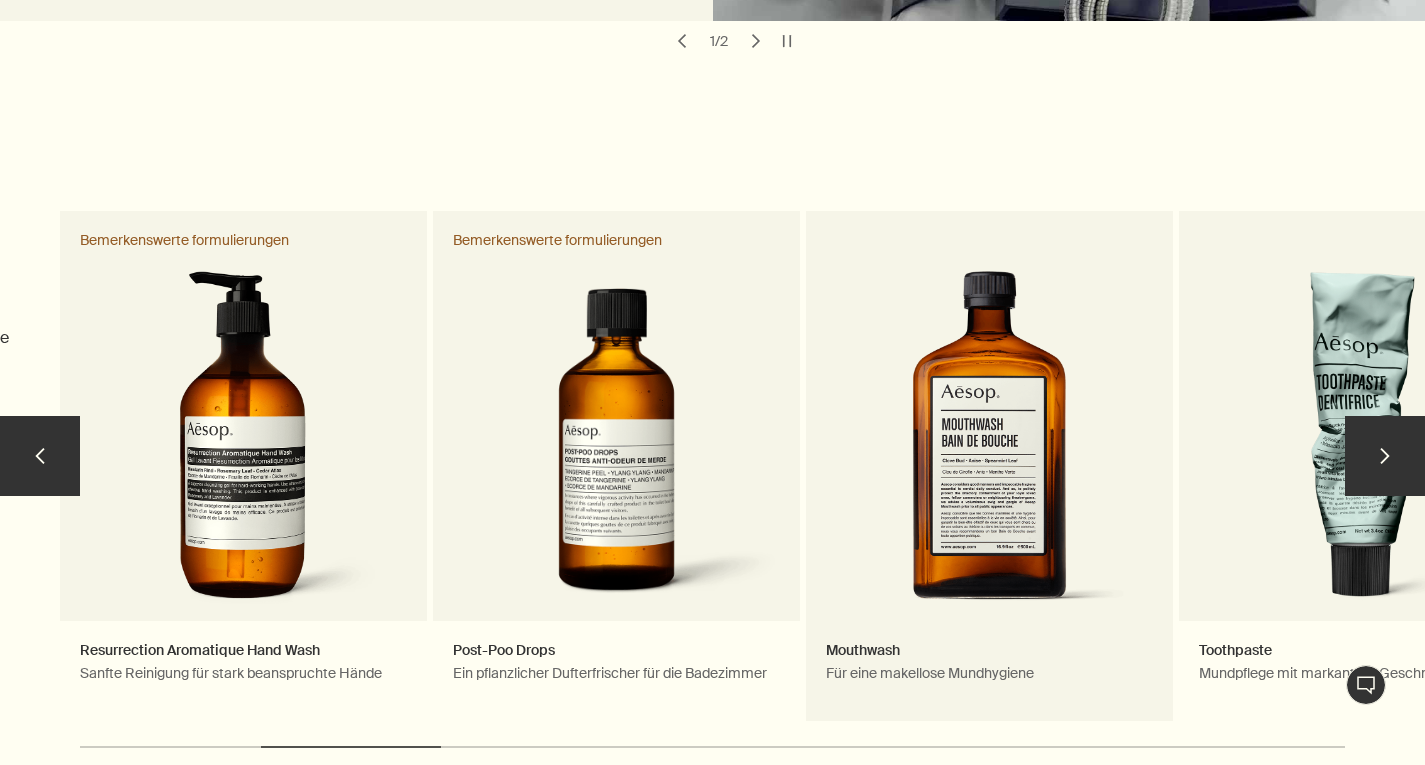 click on "Mouthwash Für eine makellose Mundhygiene" at bounding box center (989, 466) 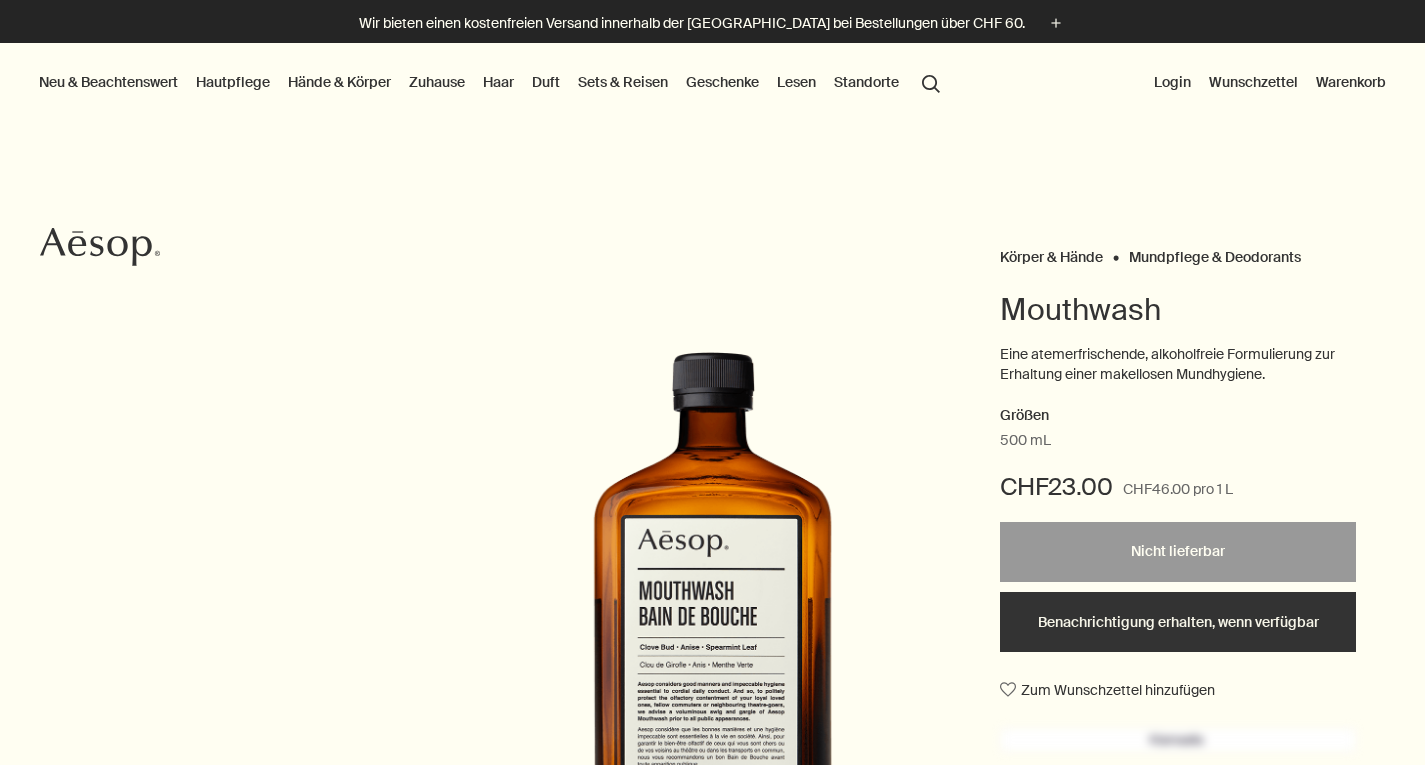 scroll, scrollTop: 0, scrollLeft: 0, axis: both 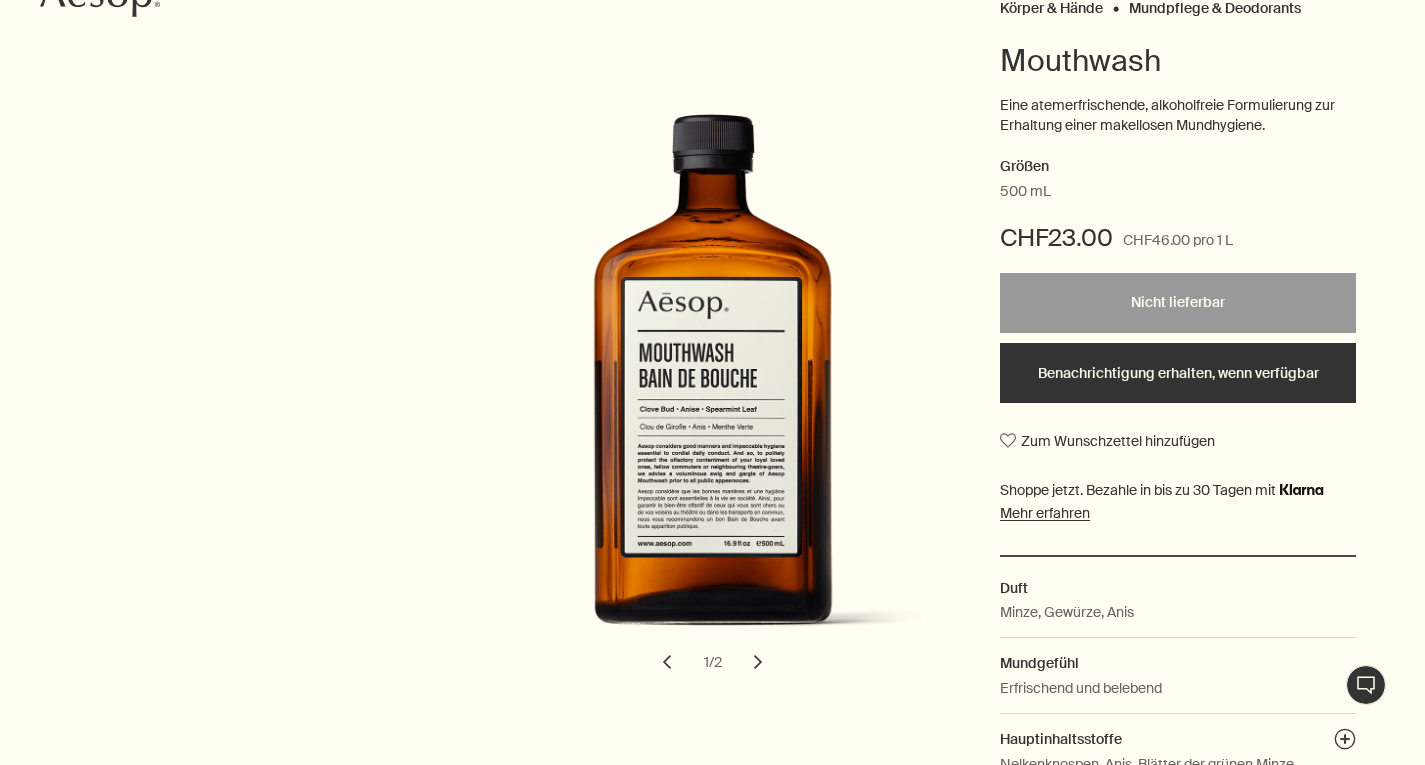 click on "chevron" at bounding box center (758, 662) 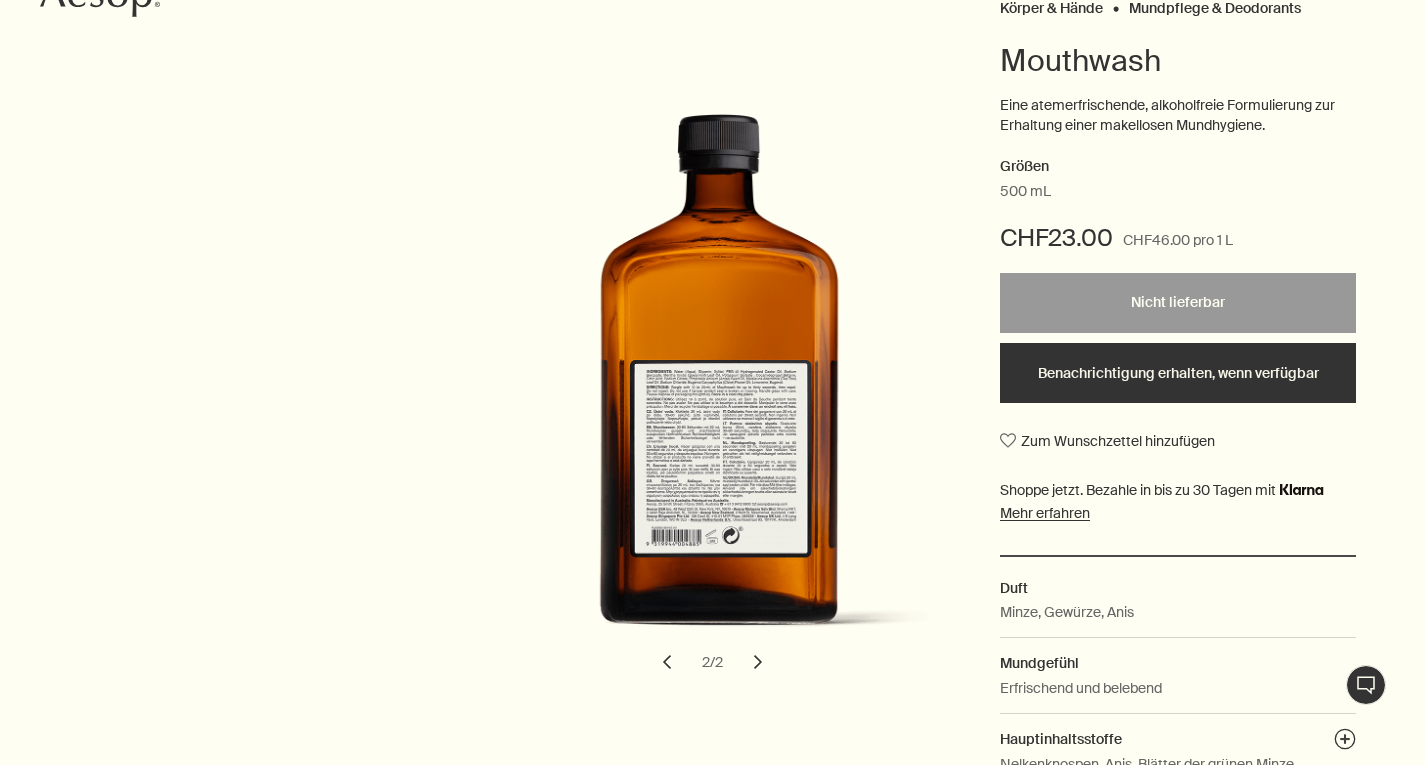 click on "chevron" at bounding box center (758, 662) 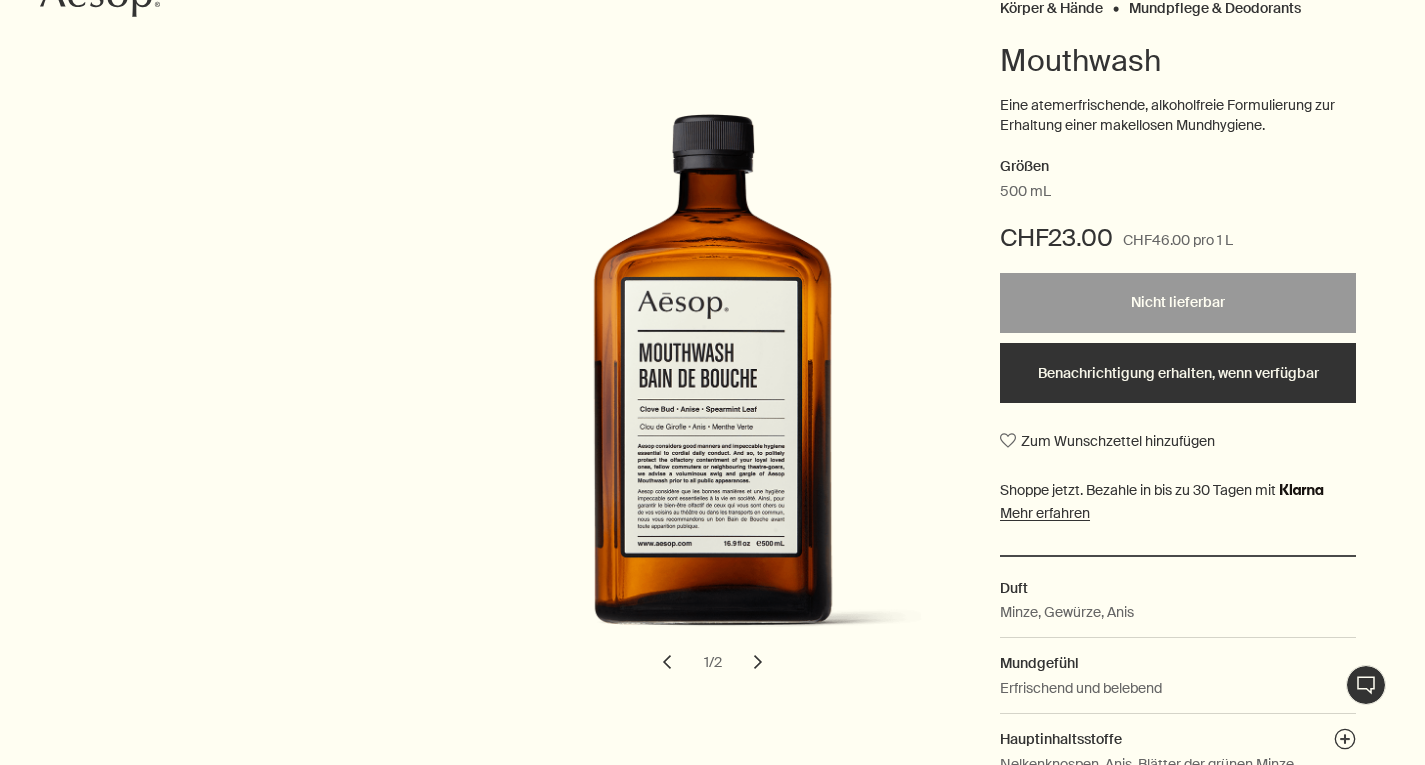scroll, scrollTop: 0, scrollLeft: 0, axis: both 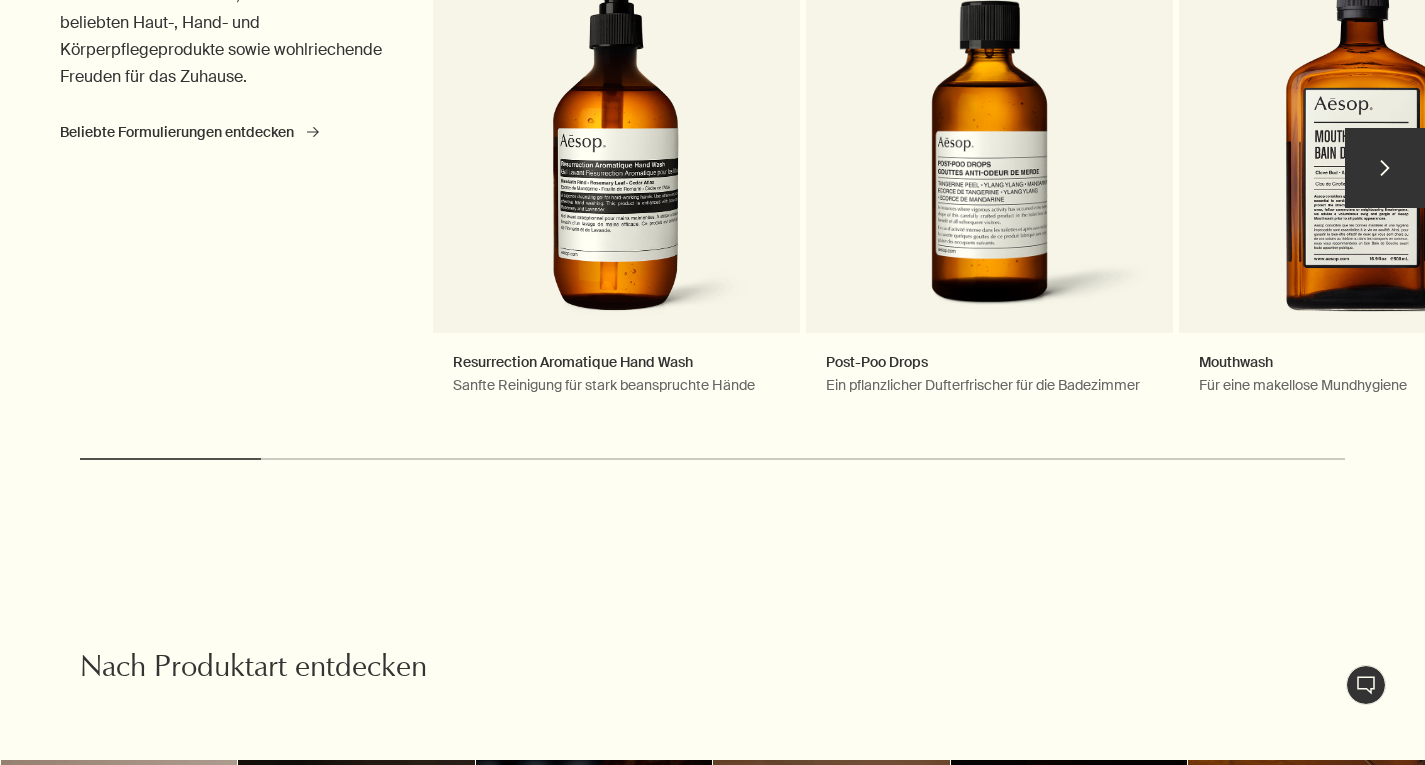 click on "chevron" at bounding box center [1385, 168] 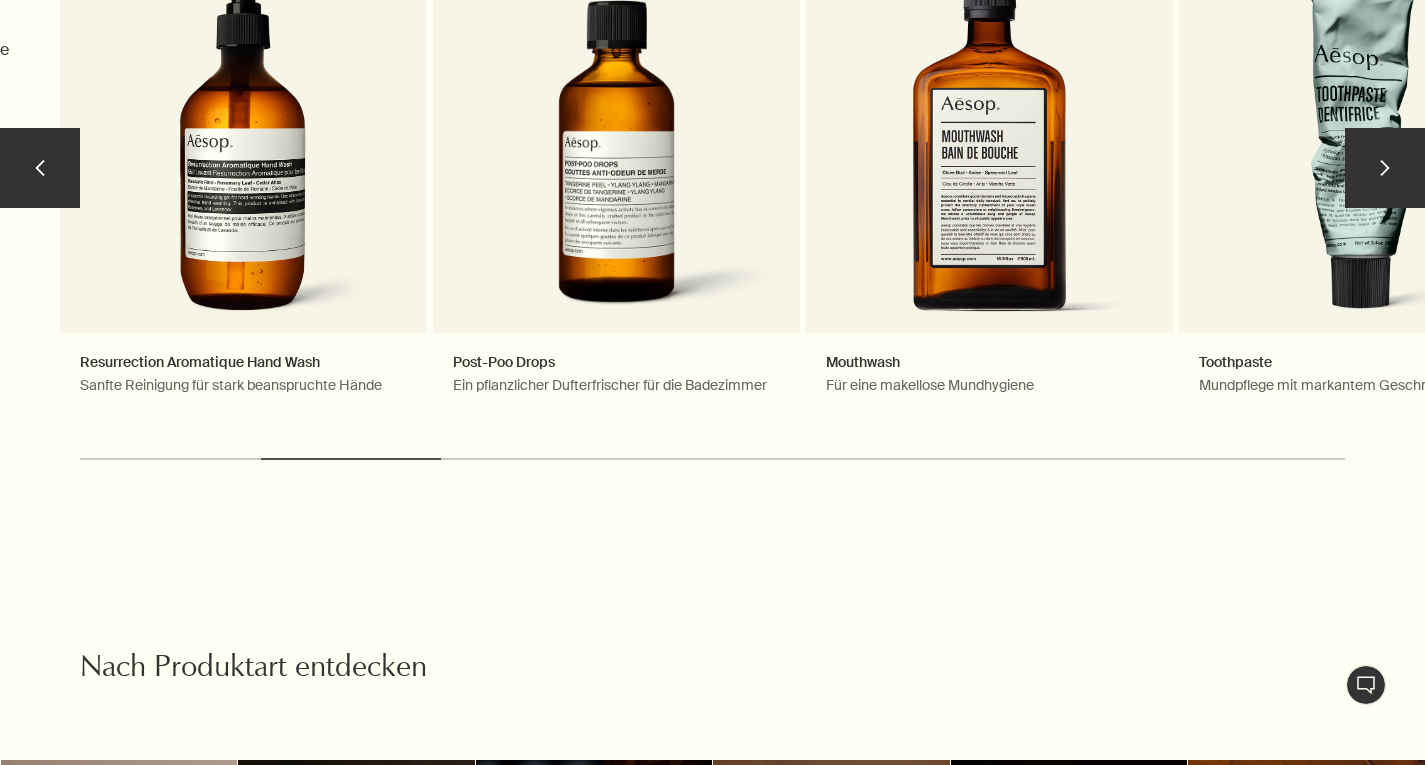 click on "chevron" at bounding box center [1385, 168] 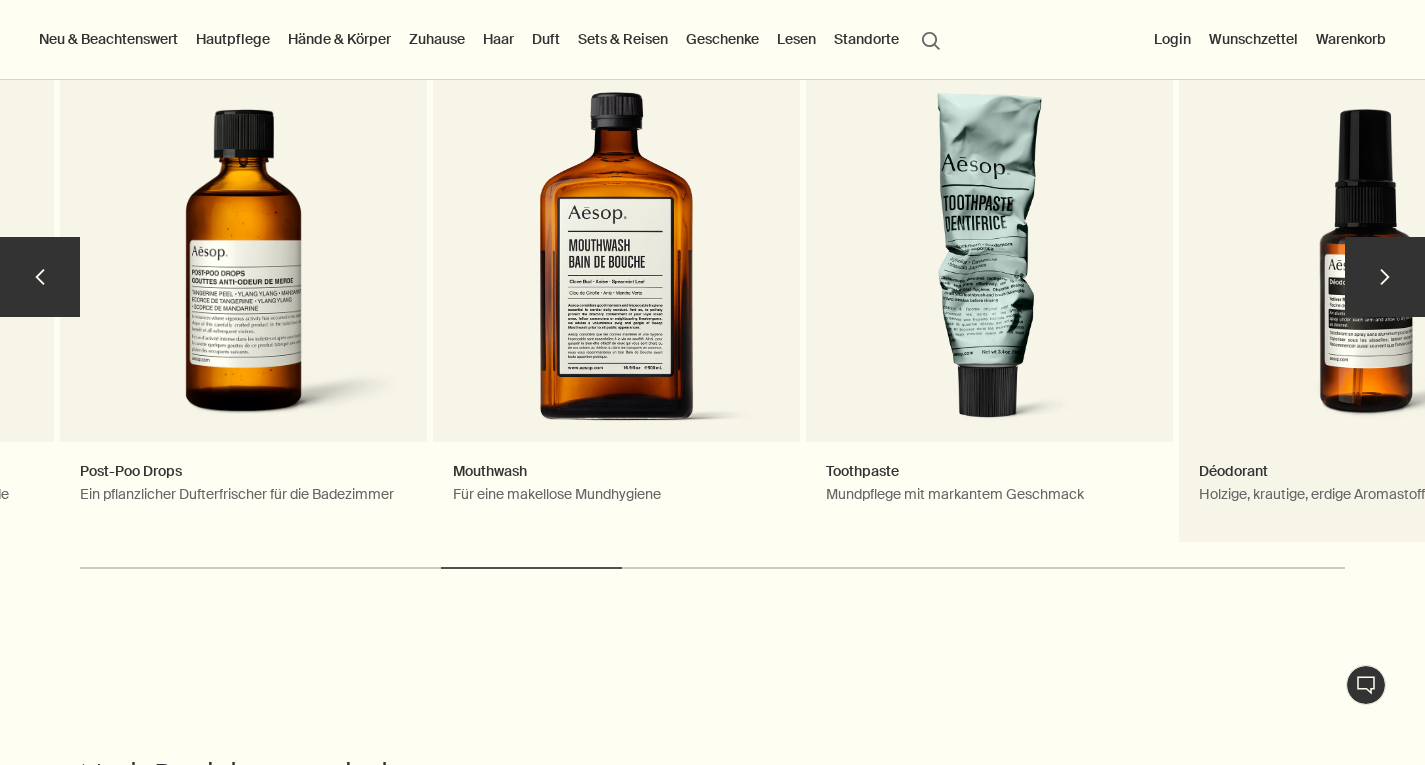 scroll, scrollTop: 944, scrollLeft: 0, axis: vertical 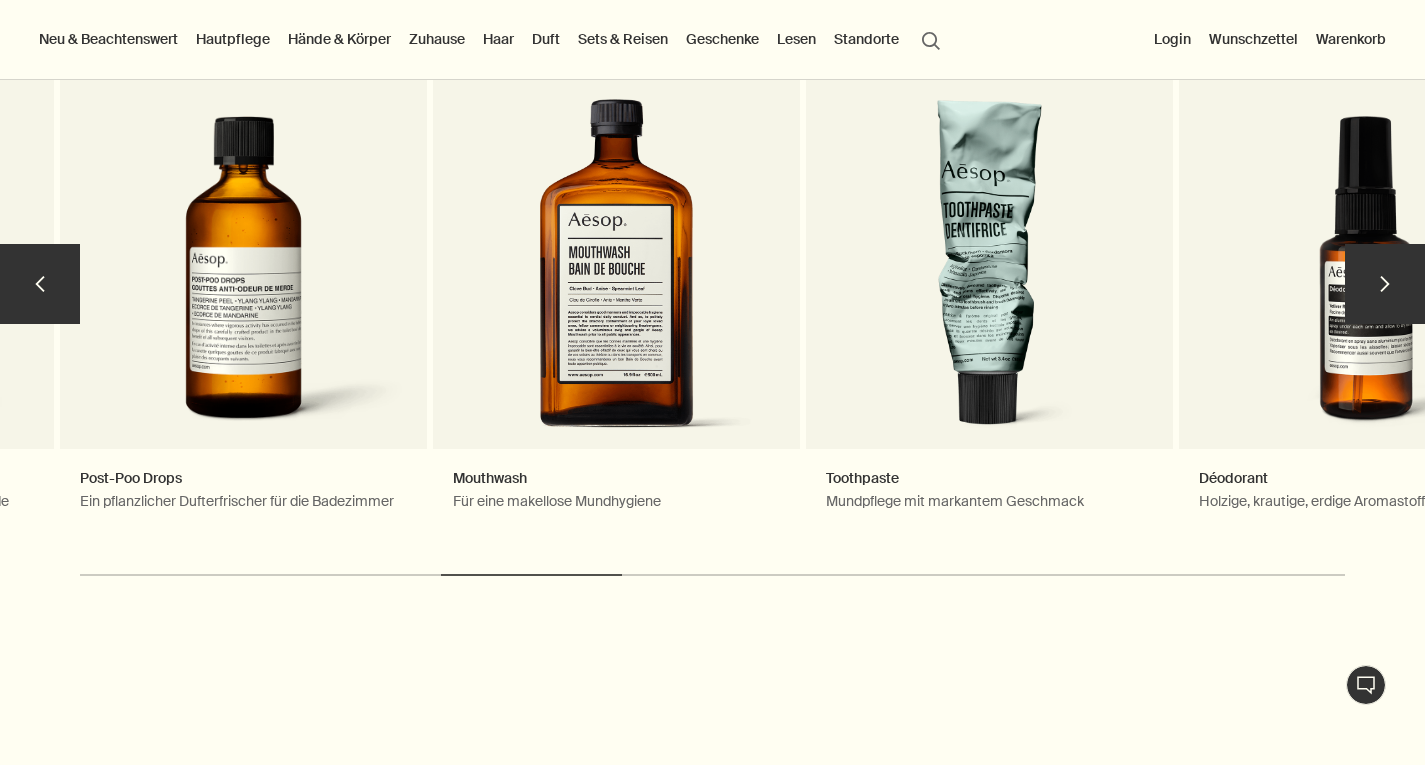 click on "chevron" at bounding box center [1385, 284] 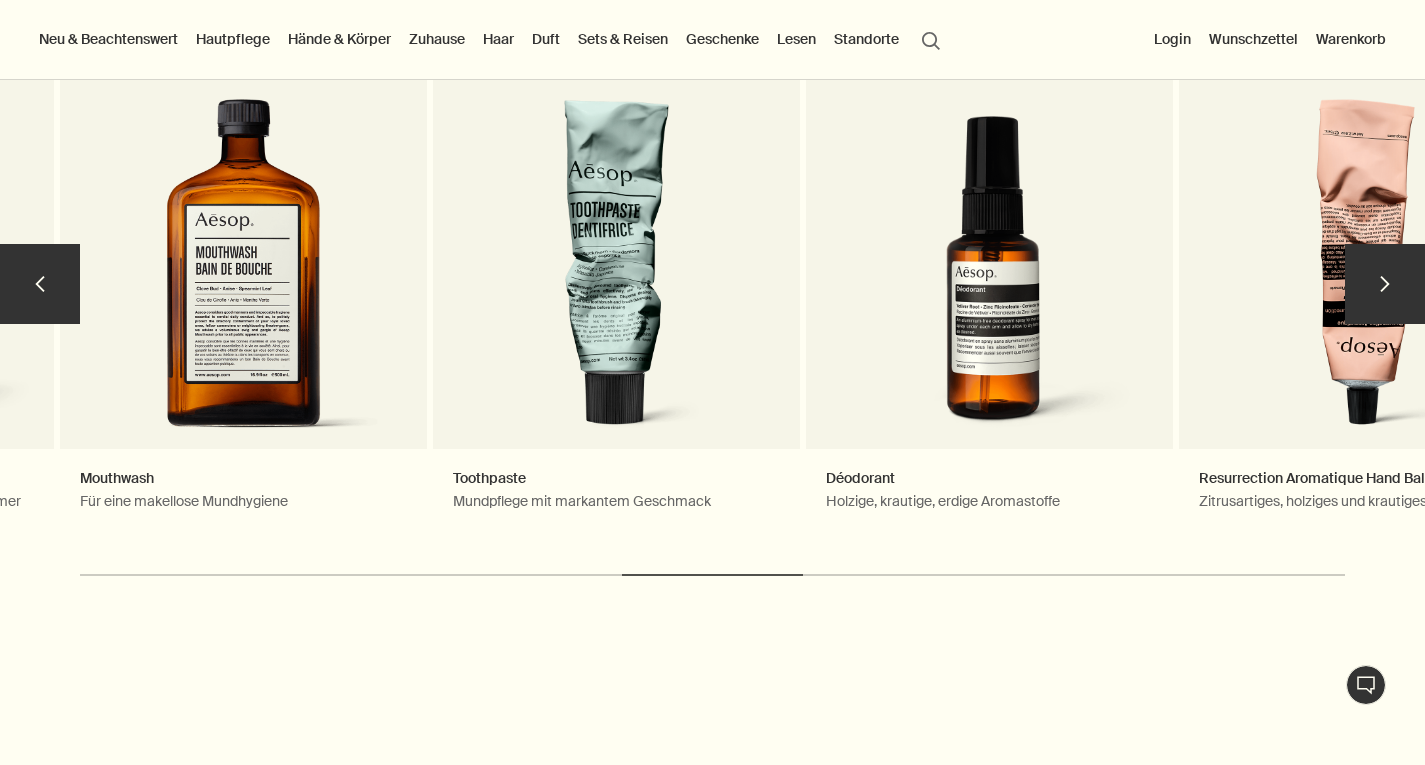 click on "chevron" at bounding box center [1385, 284] 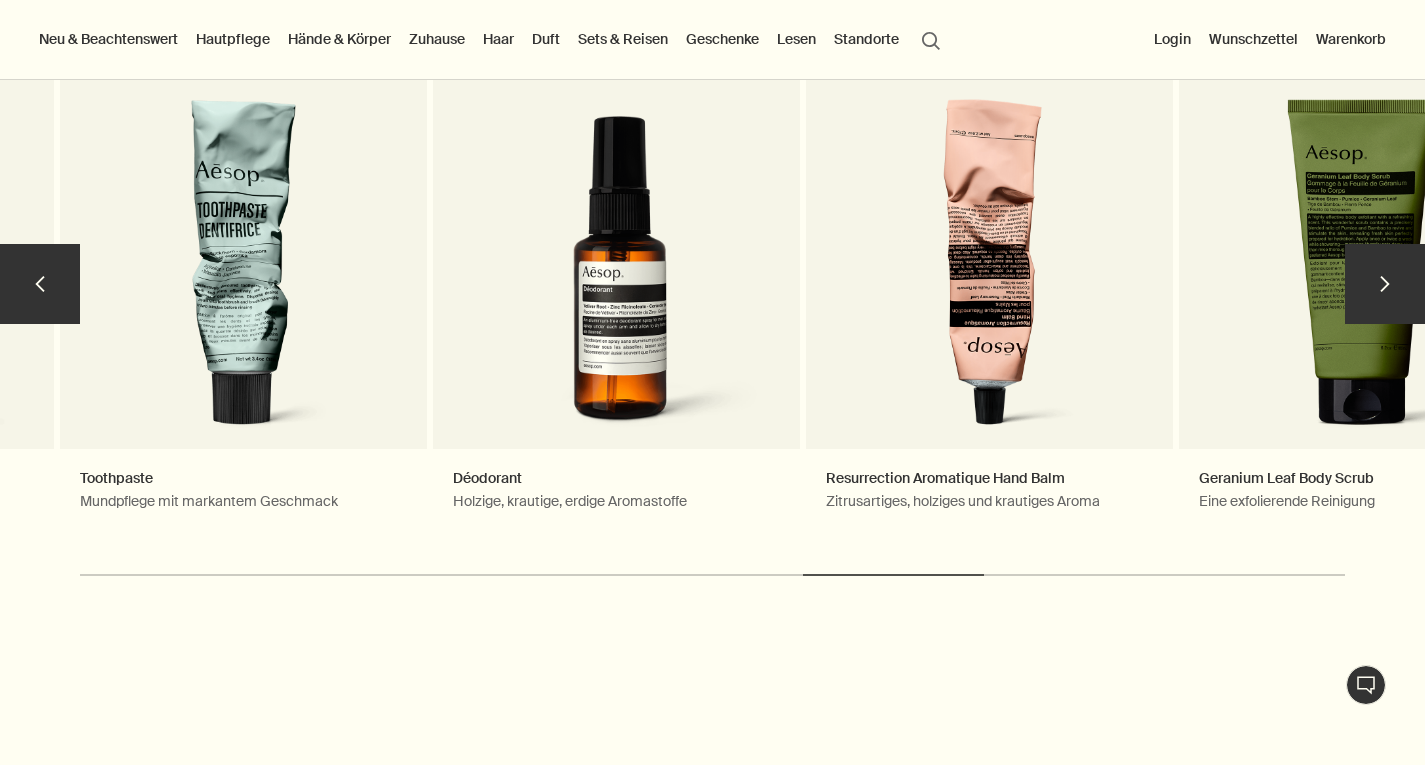 click on "chevron" at bounding box center (1385, 284) 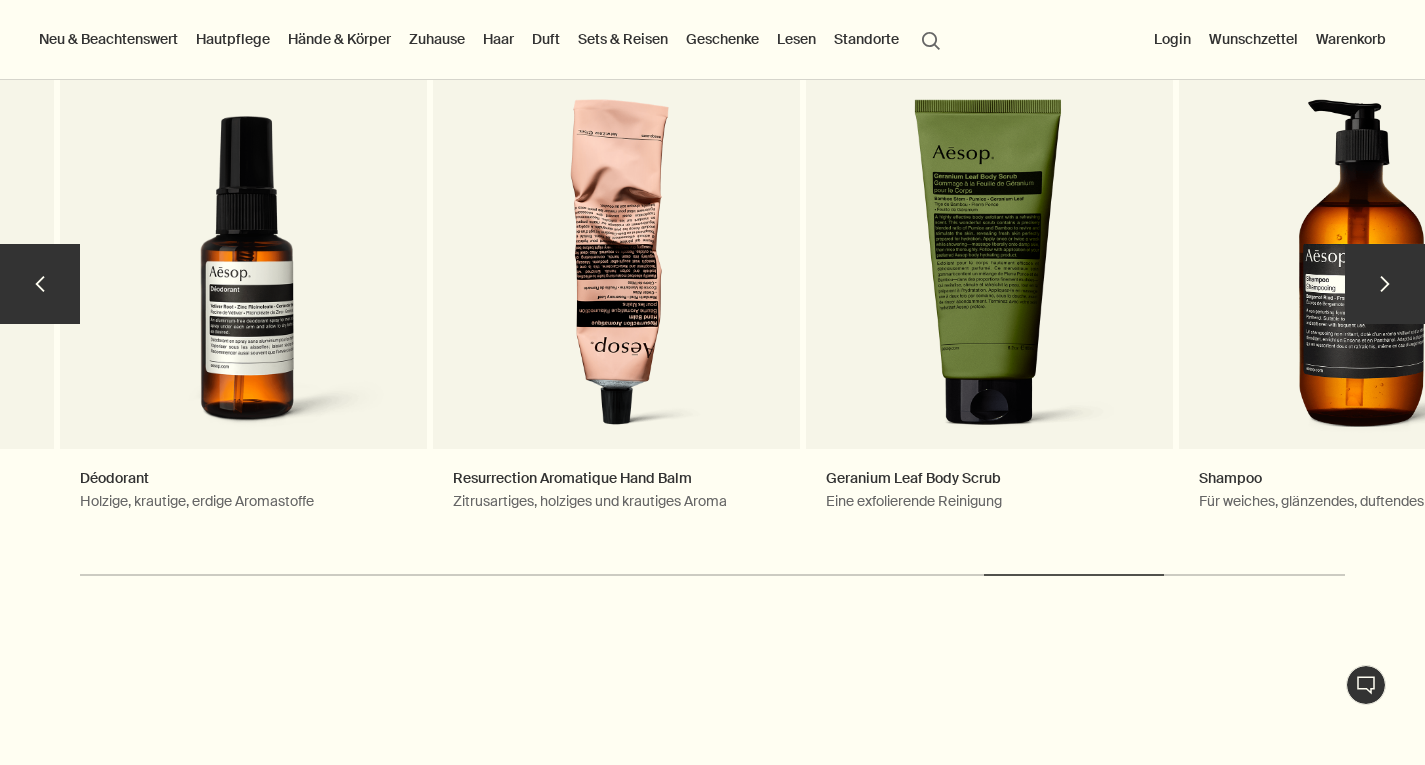click on "chevron" at bounding box center [1385, 284] 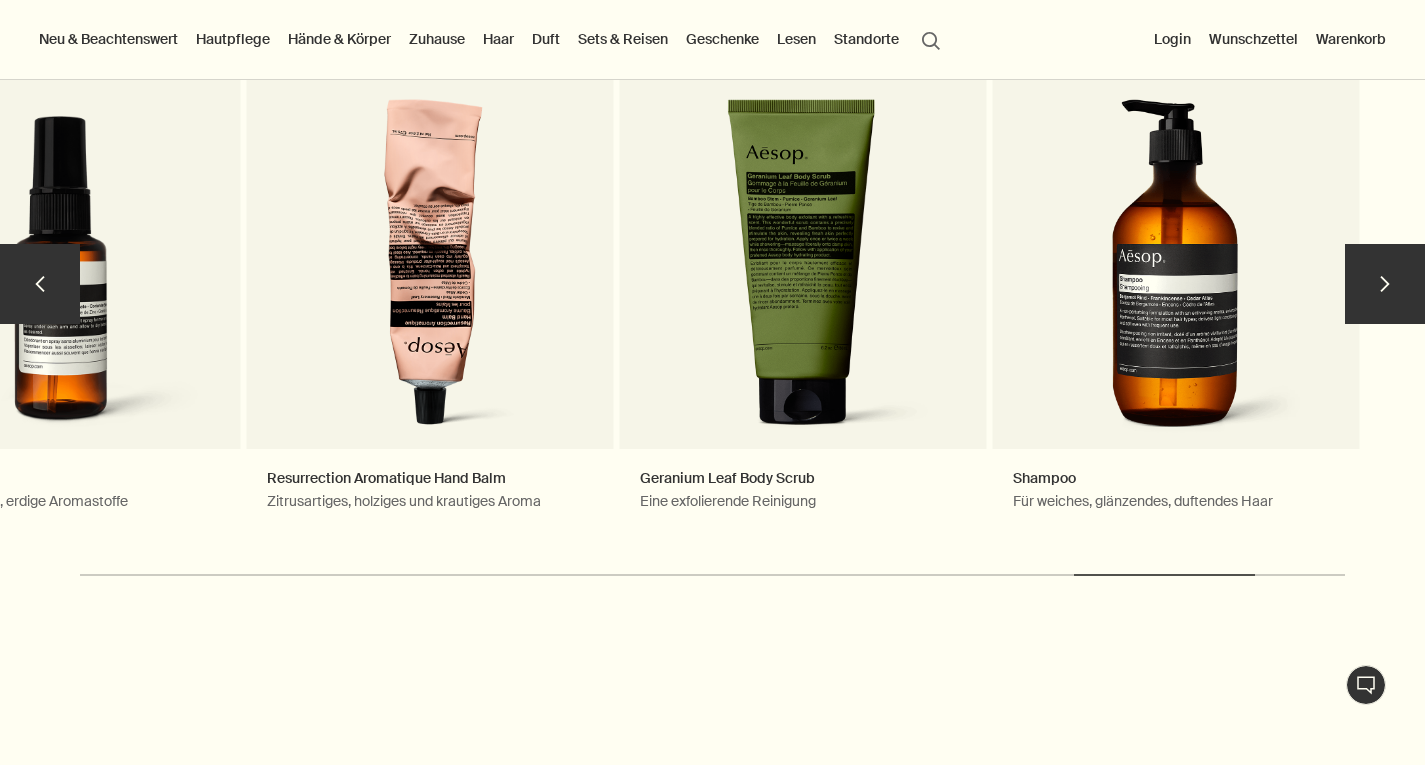 click on "chevron" at bounding box center (1385, 284) 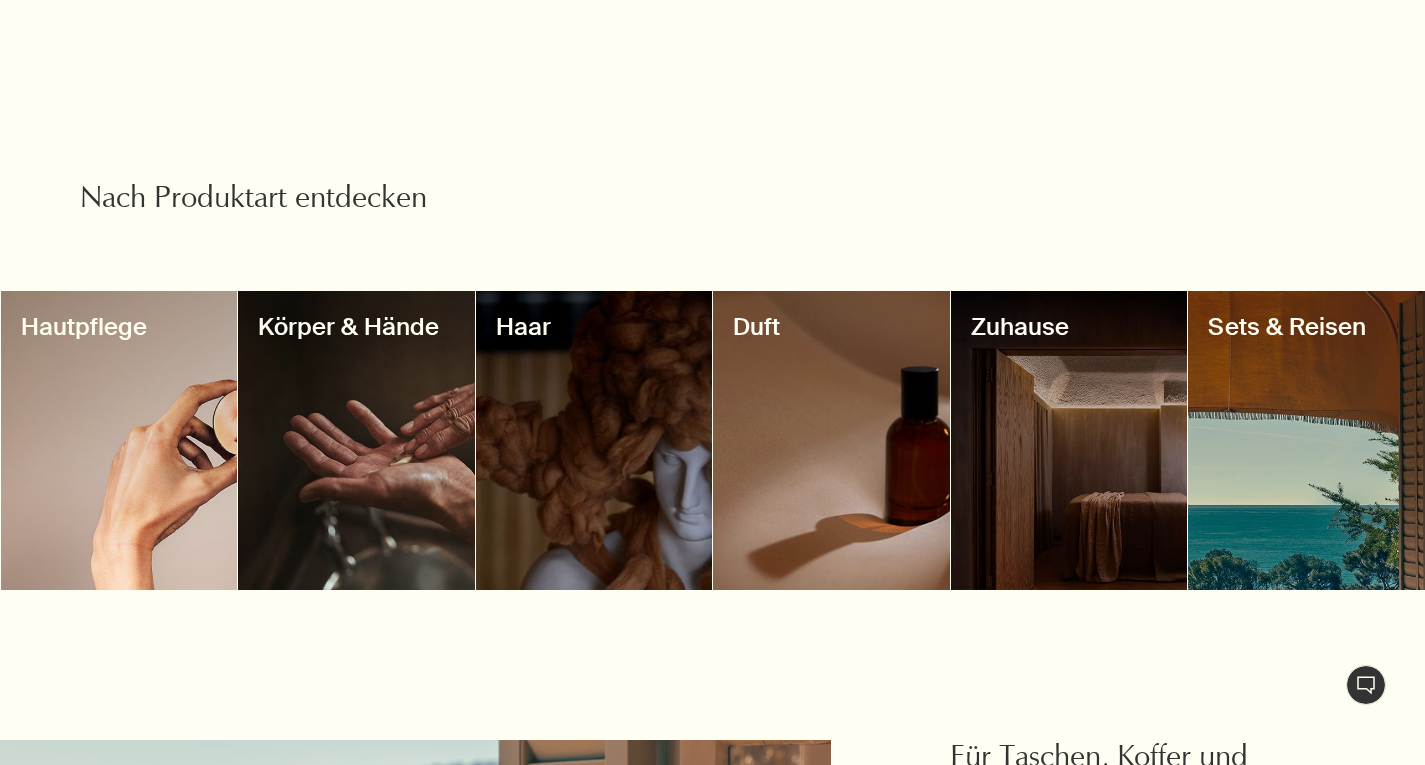 scroll, scrollTop: 1530, scrollLeft: 0, axis: vertical 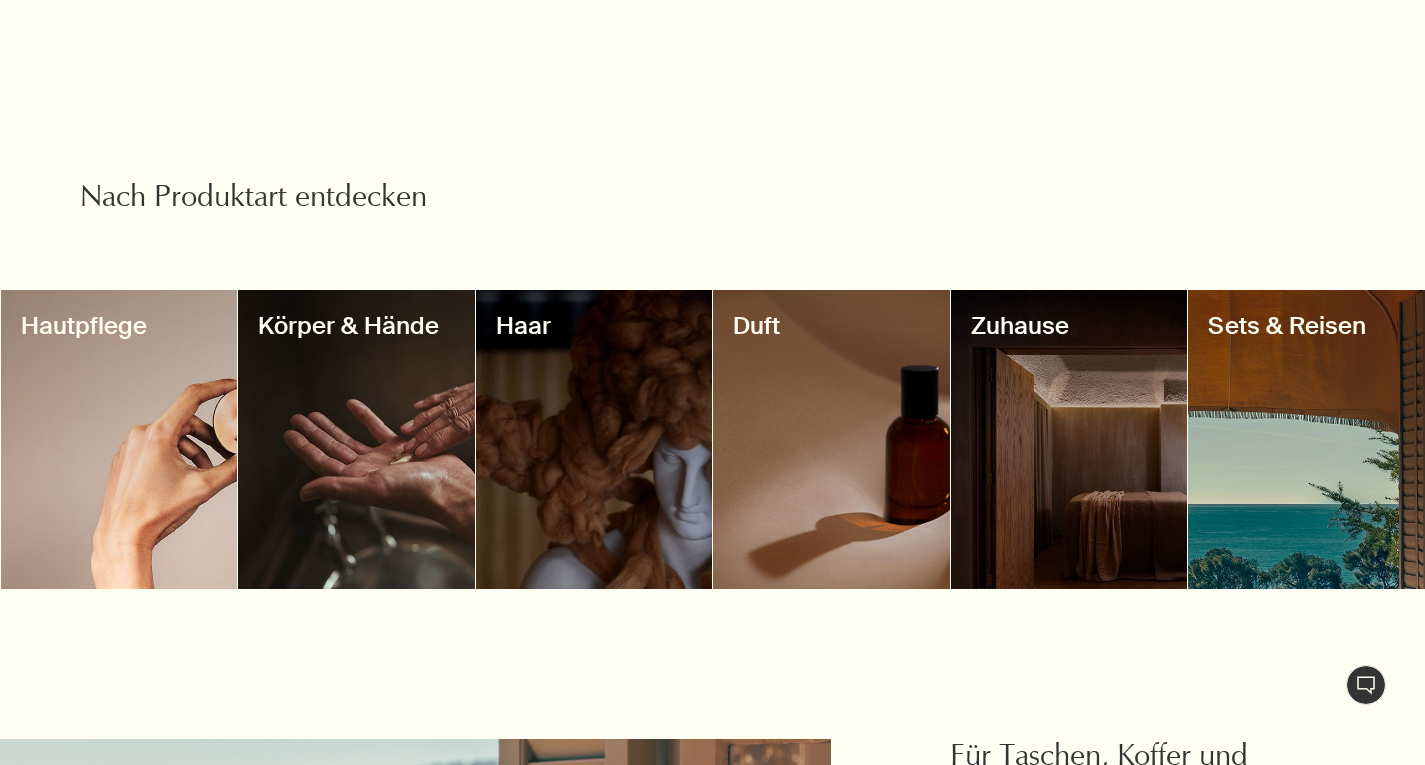 click at bounding box center (119, 439) 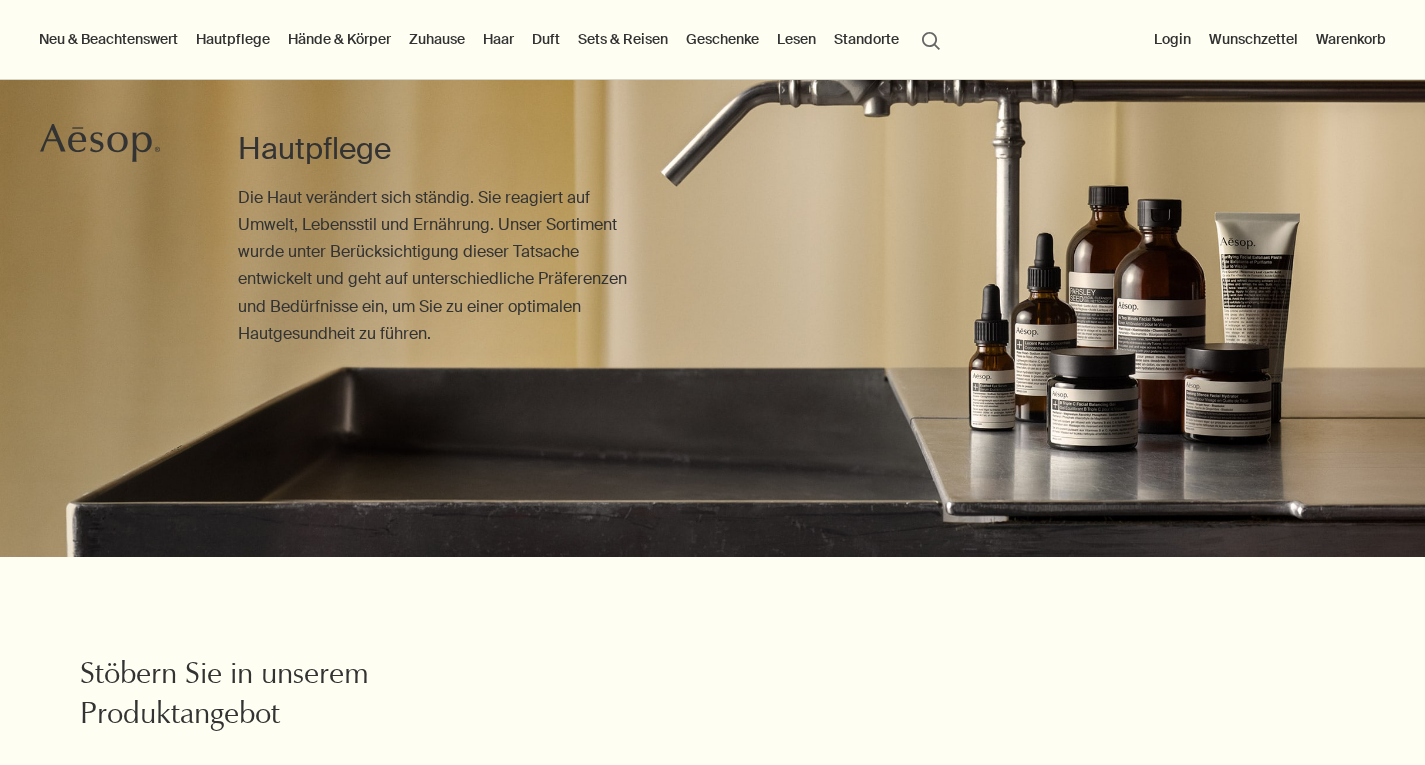 scroll, scrollTop: 104, scrollLeft: 0, axis: vertical 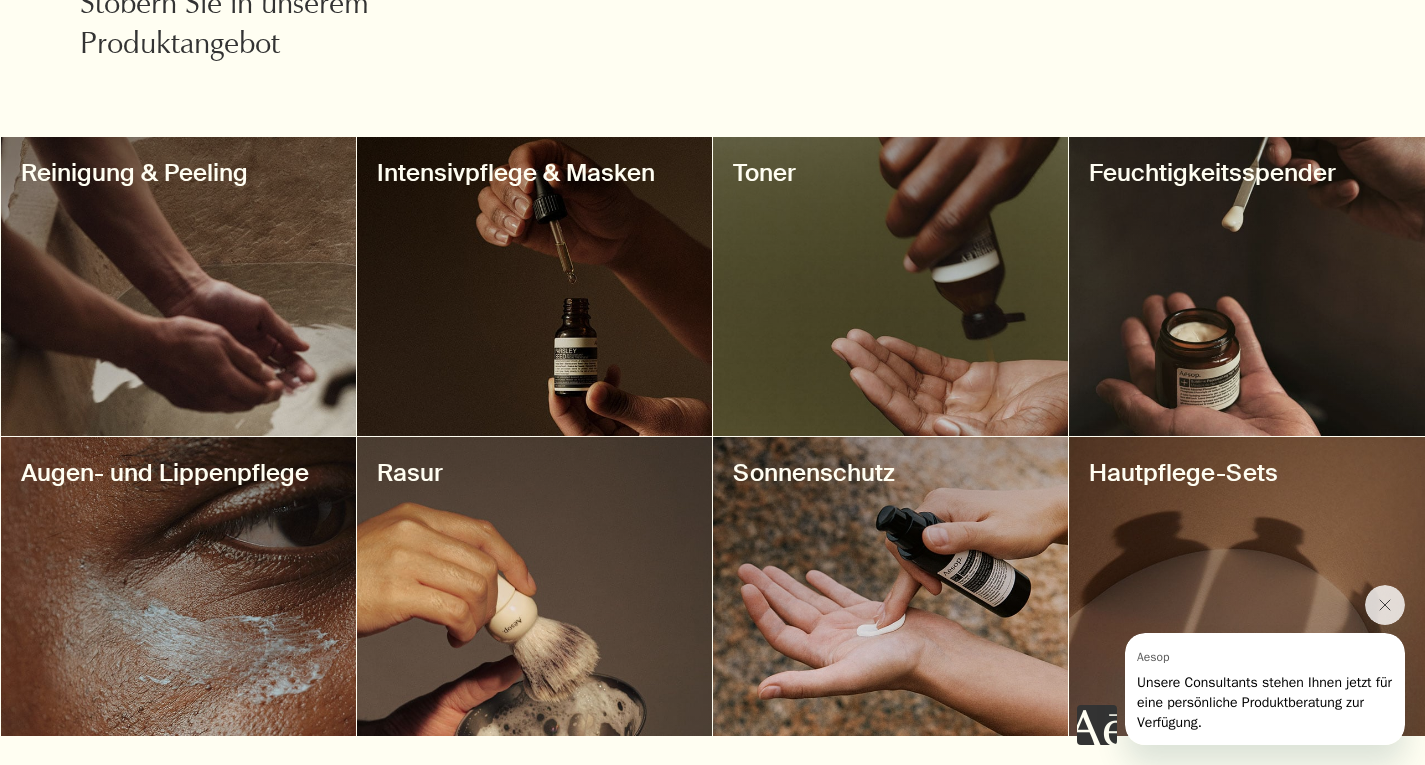 click at bounding box center [1246, 286] 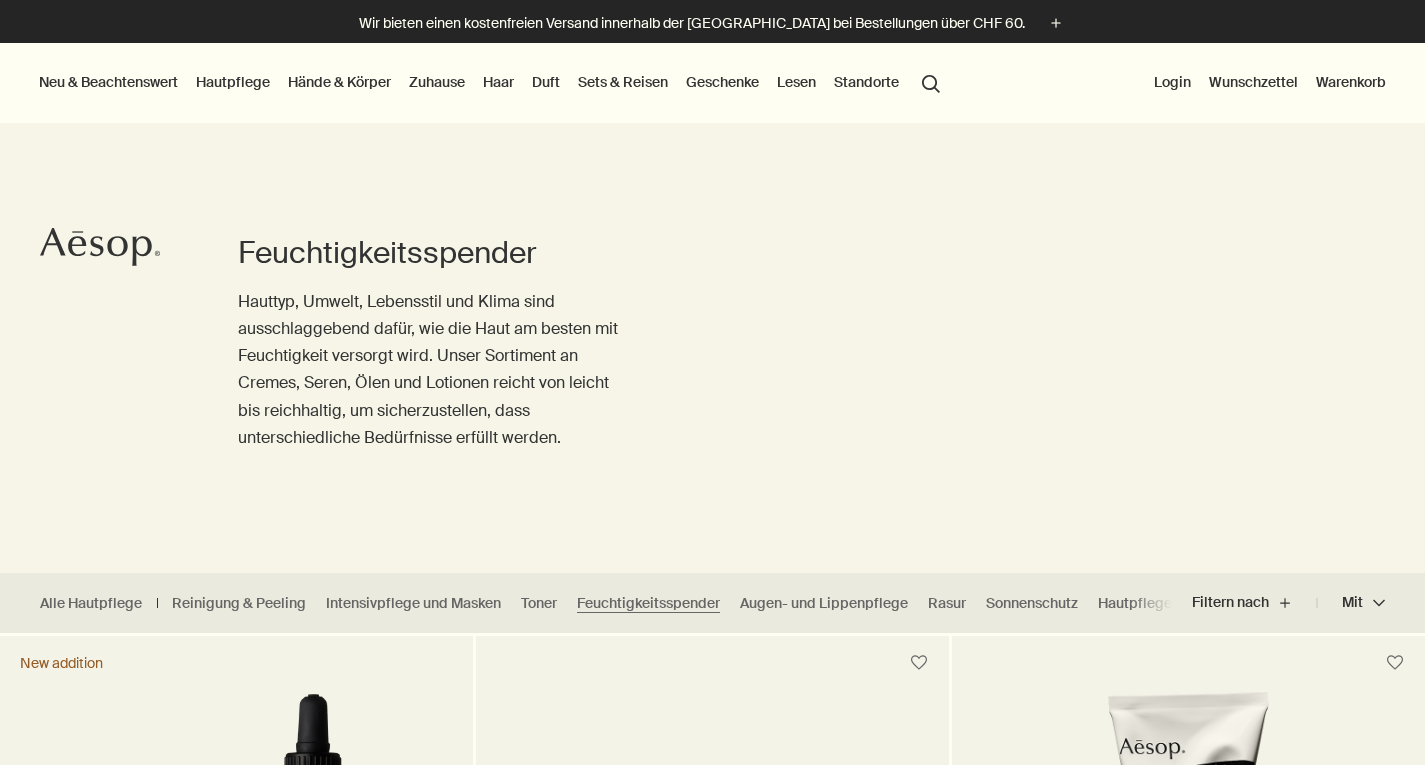 scroll, scrollTop: 0, scrollLeft: 0, axis: both 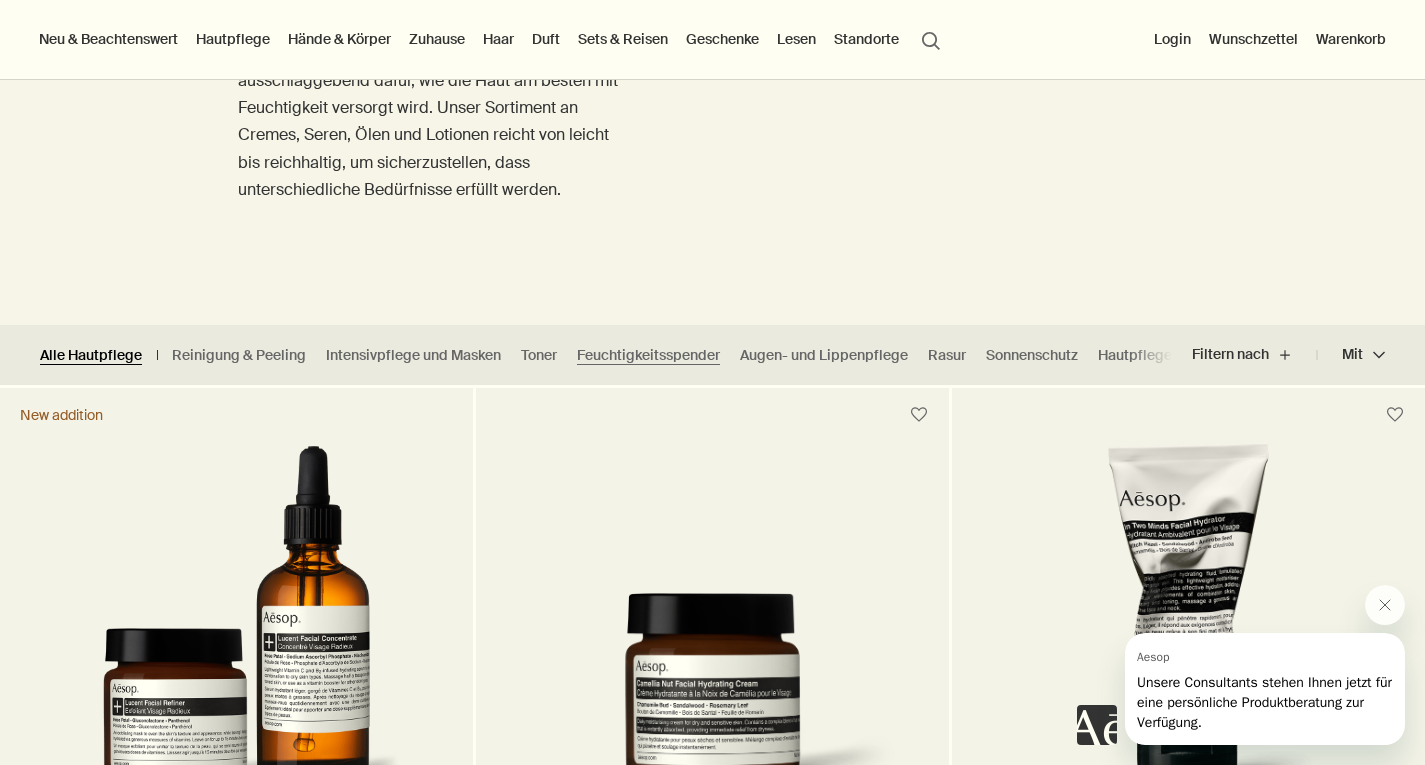 click on "Alle Hautpflege" at bounding box center [91, 355] 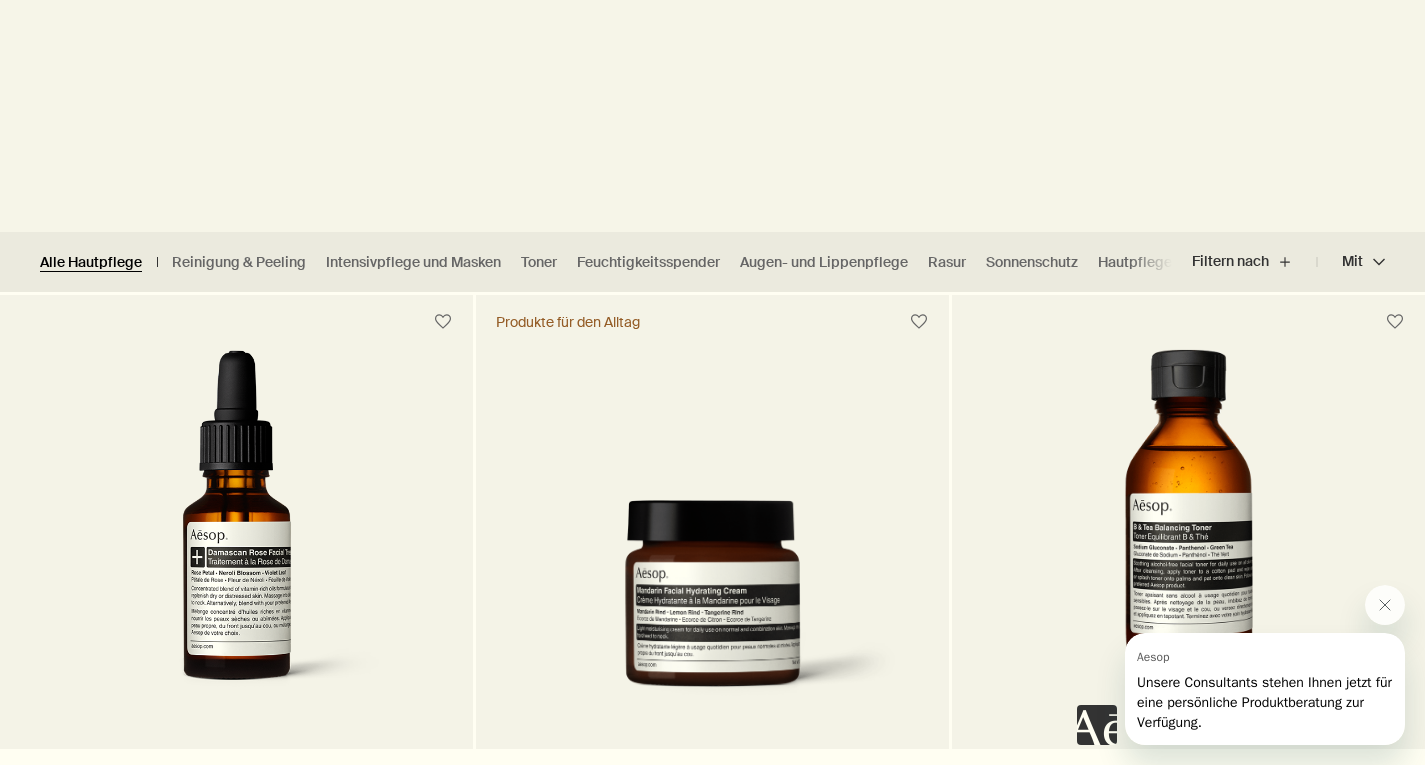 scroll, scrollTop: 480, scrollLeft: 0, axis: vertical 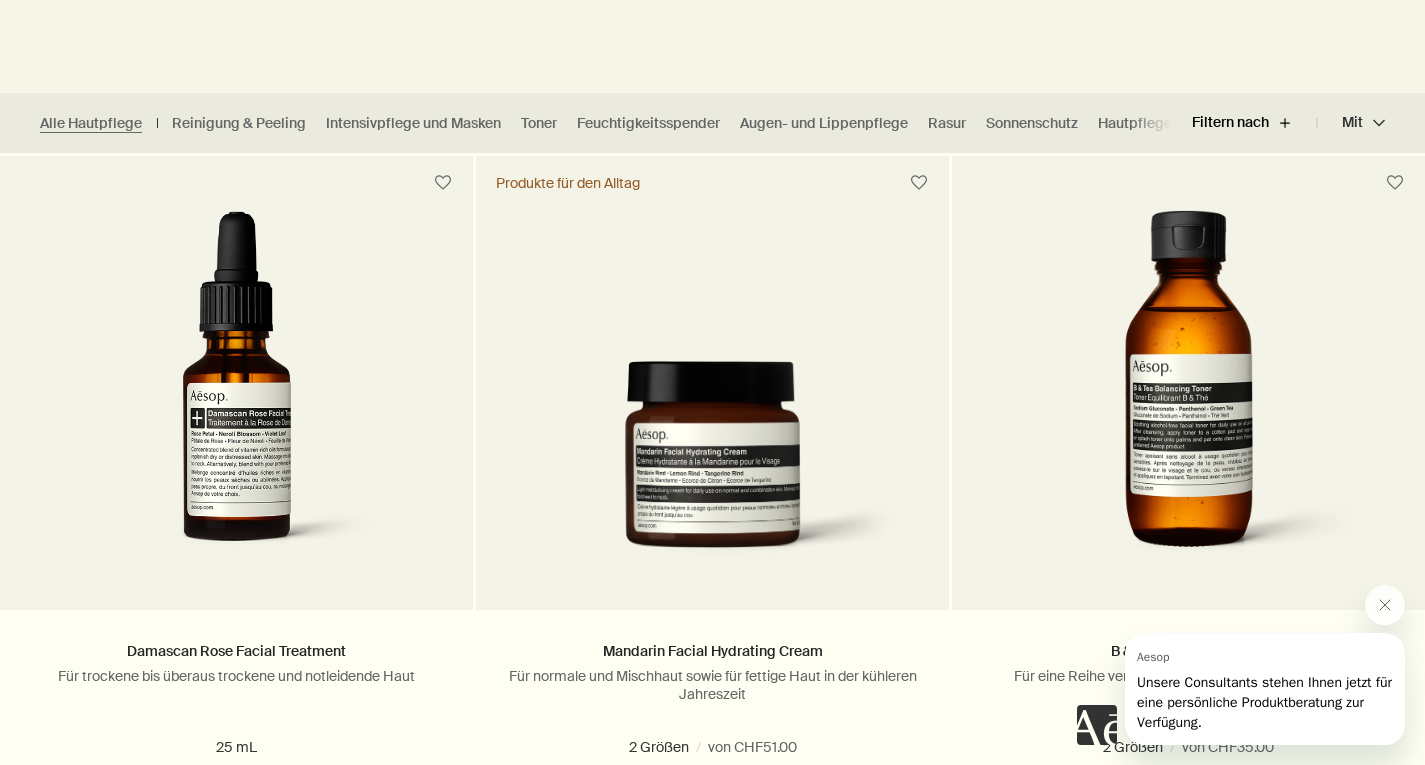 click on "Filtern nach plus" at bounding box center [1254, 123] 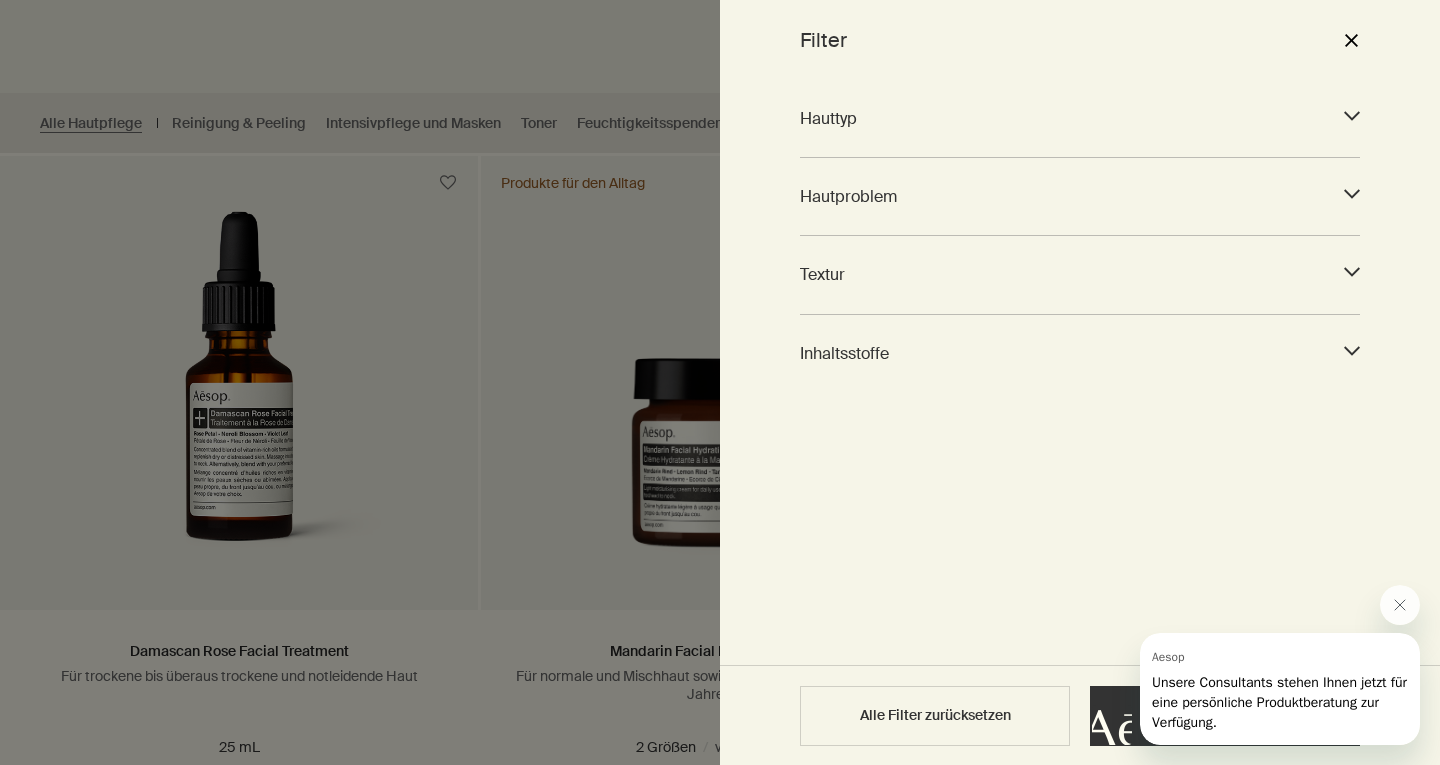 click on "Hauttyp" at bounding box center (1062, 118) 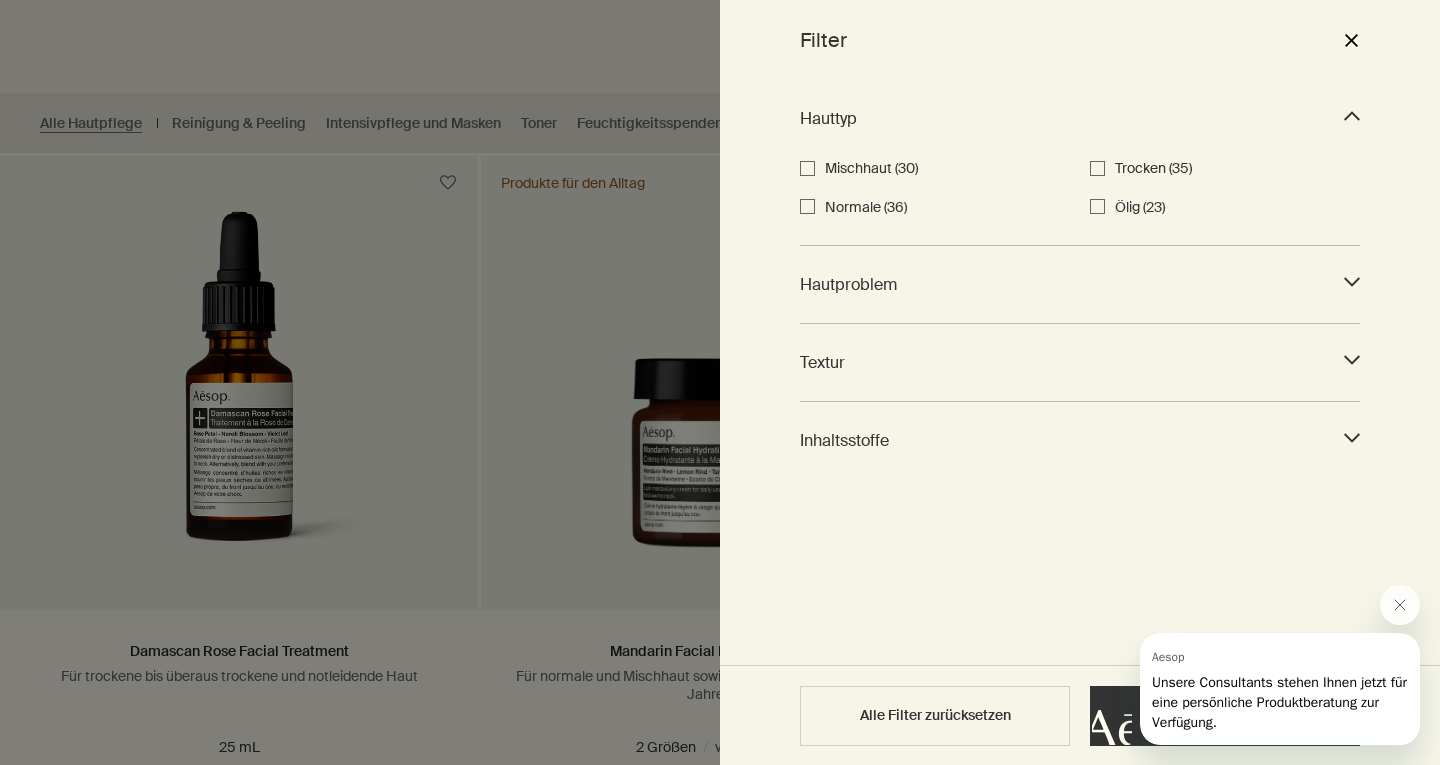 click on "Normale (36)" at bounding box center [947, 208] 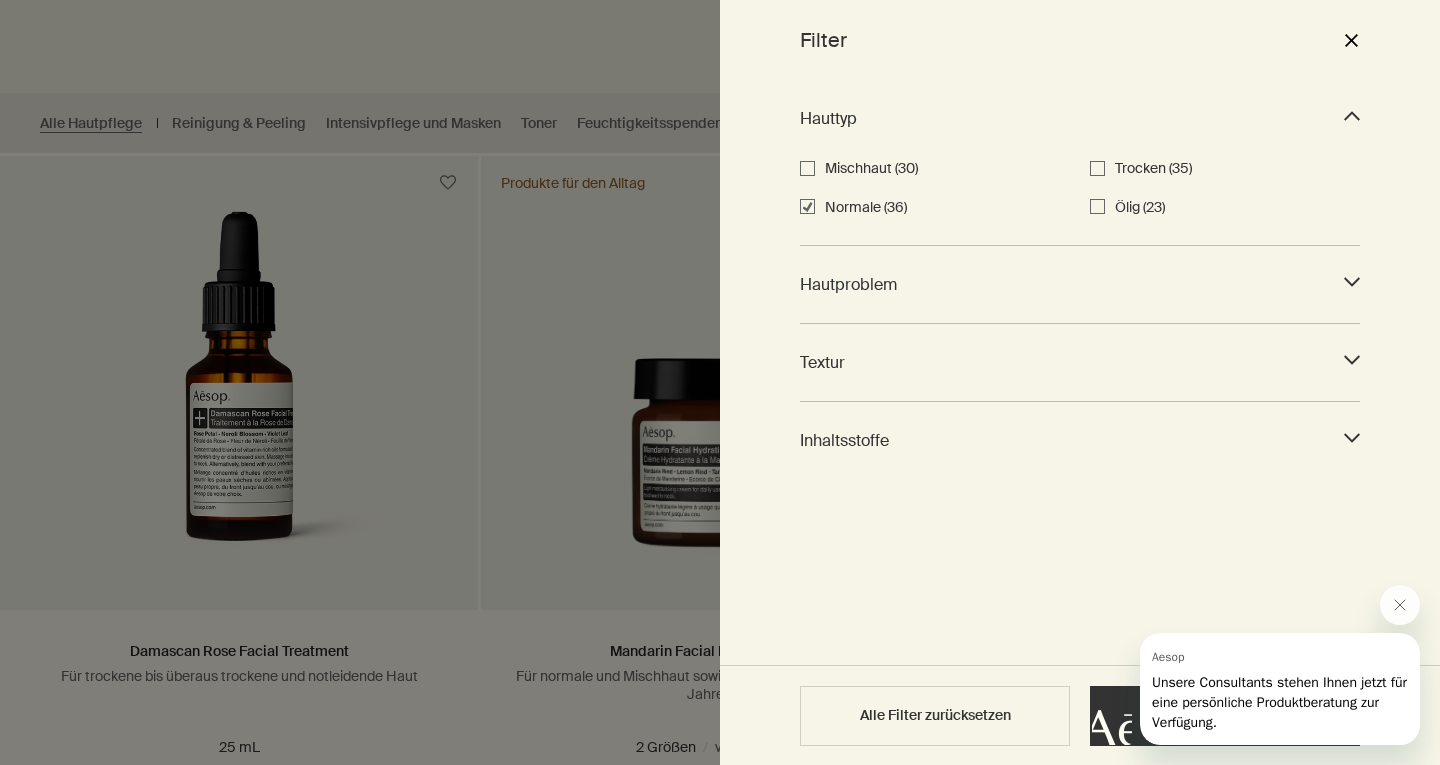 checkbox on "true" 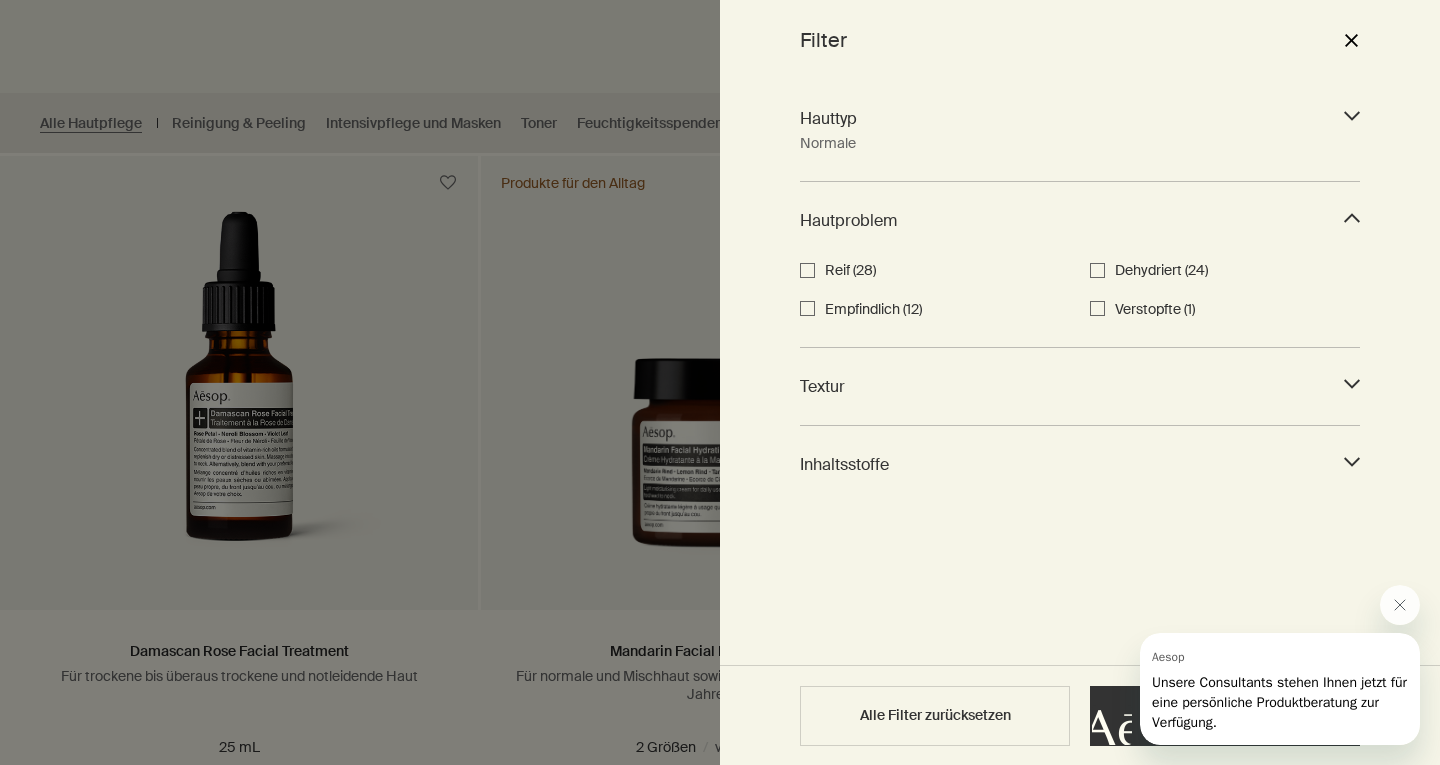 click on "Hauttyp downArrow Normale Mischhaut (30) Trocken (35) Normale (36) Ölig (23) Hautproblem downArrow Reif (28) Dehydriert (24) Empfindlich (12) Verstopfte (1) Textur downArrow Creme (9) Gel (6) Flüssig (1) Lotion (3) Öl (5) Creme (1) Tonerde (3) Milch (1) Feiner Sprühnebel (1) Puder (1) Serum (4) Inhaltsstoffe downArrow Ohne Alkohol (2) Aloe Vera (9) Antioxidantien (6) Chemische UV-Filter (1) Fettsäuren (16) Milchsäure (2) Niacinamid (Vitamin B₃) (4) Panthenol (Provitamin B₅) (9) Petersiliensamen (9) Salicylsäure (0) Squalan (4) Teebaumblatt (2) Tocoferolo (Vitamina E) (15) Vitamin C (4) Hamamelis (4) Zinkoxid (UV-Filter) (2)" at bounding box center [1080, 372] 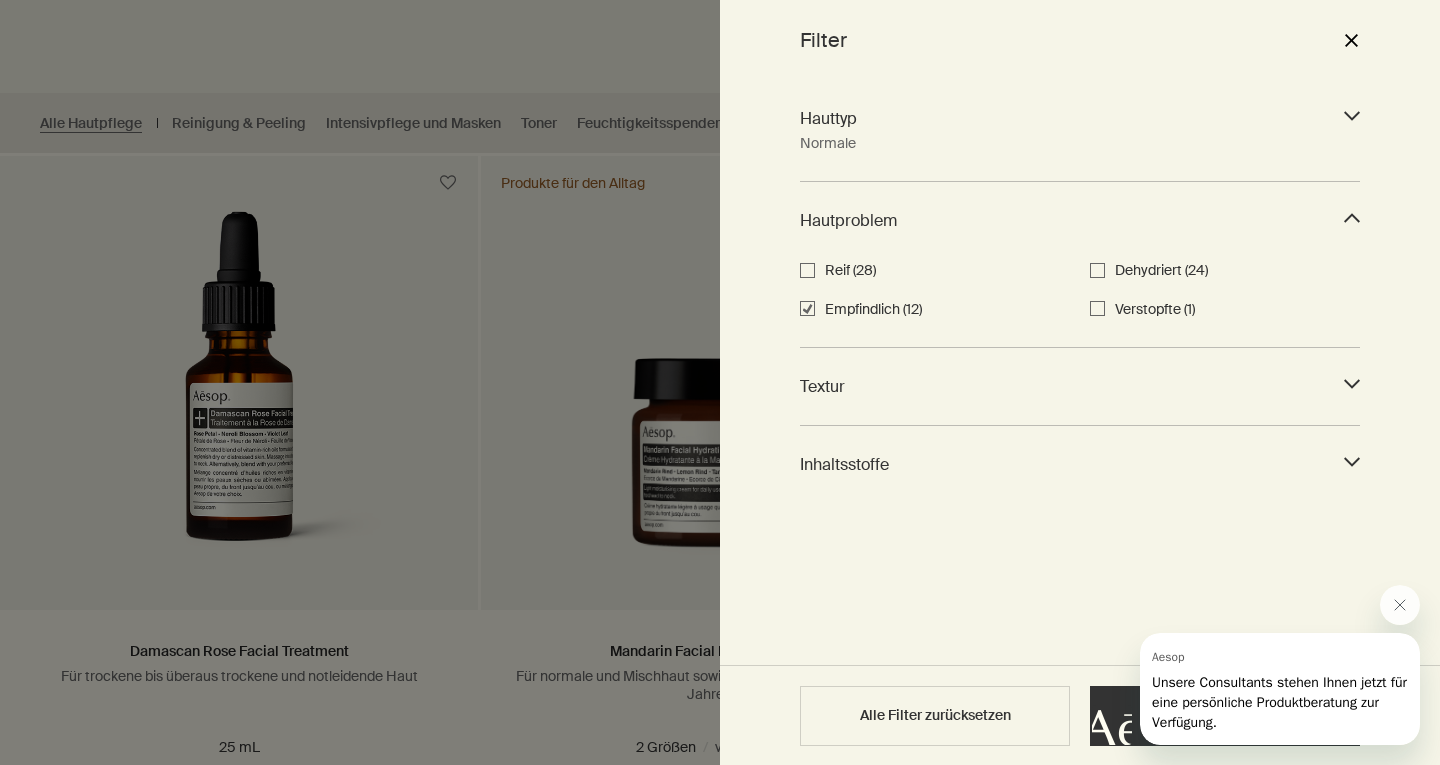 checkbox on "true" 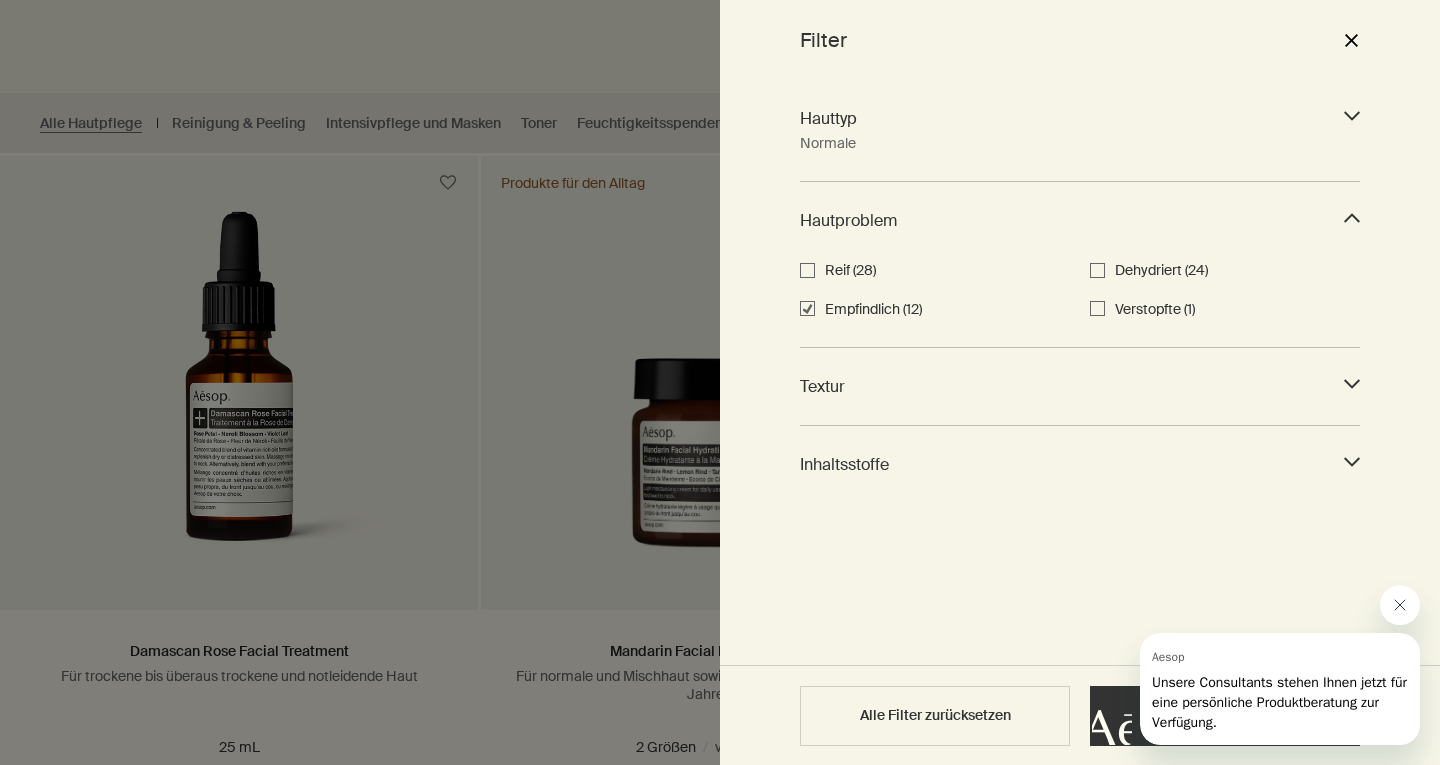 click 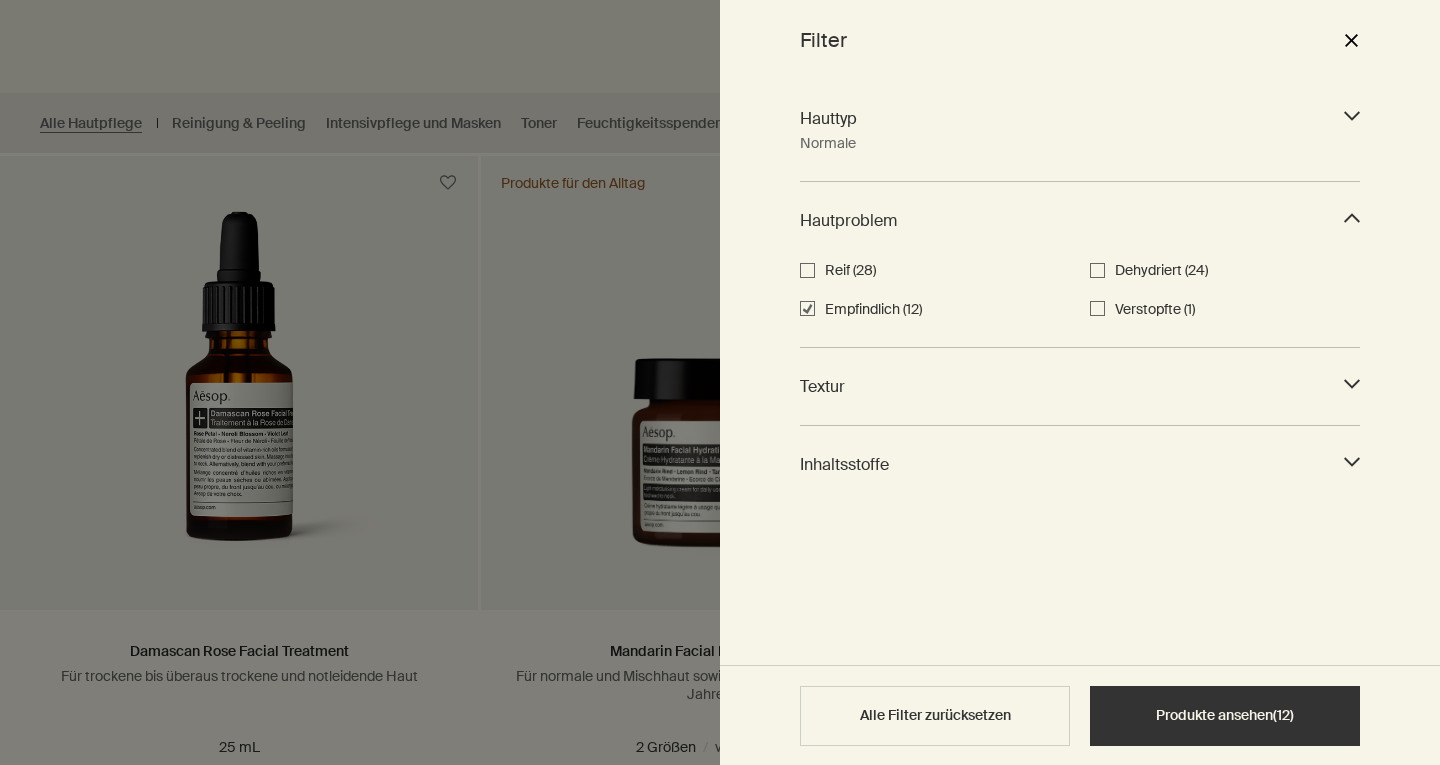 click on "Produkte ansehen   ( 12 )" at bounding box center (1225, 716) 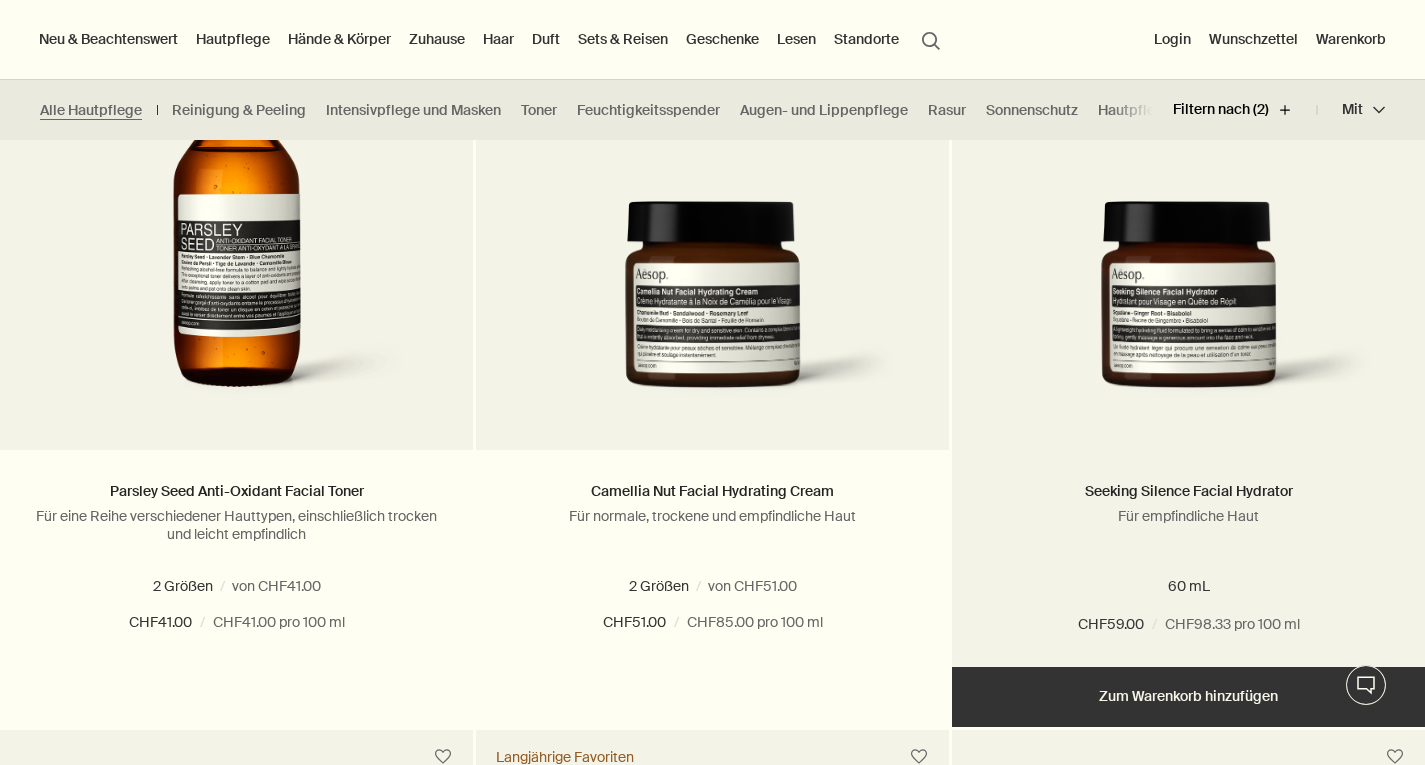 scroll, scrollTop: 1406, scrollLeft: 0, axis: vertical 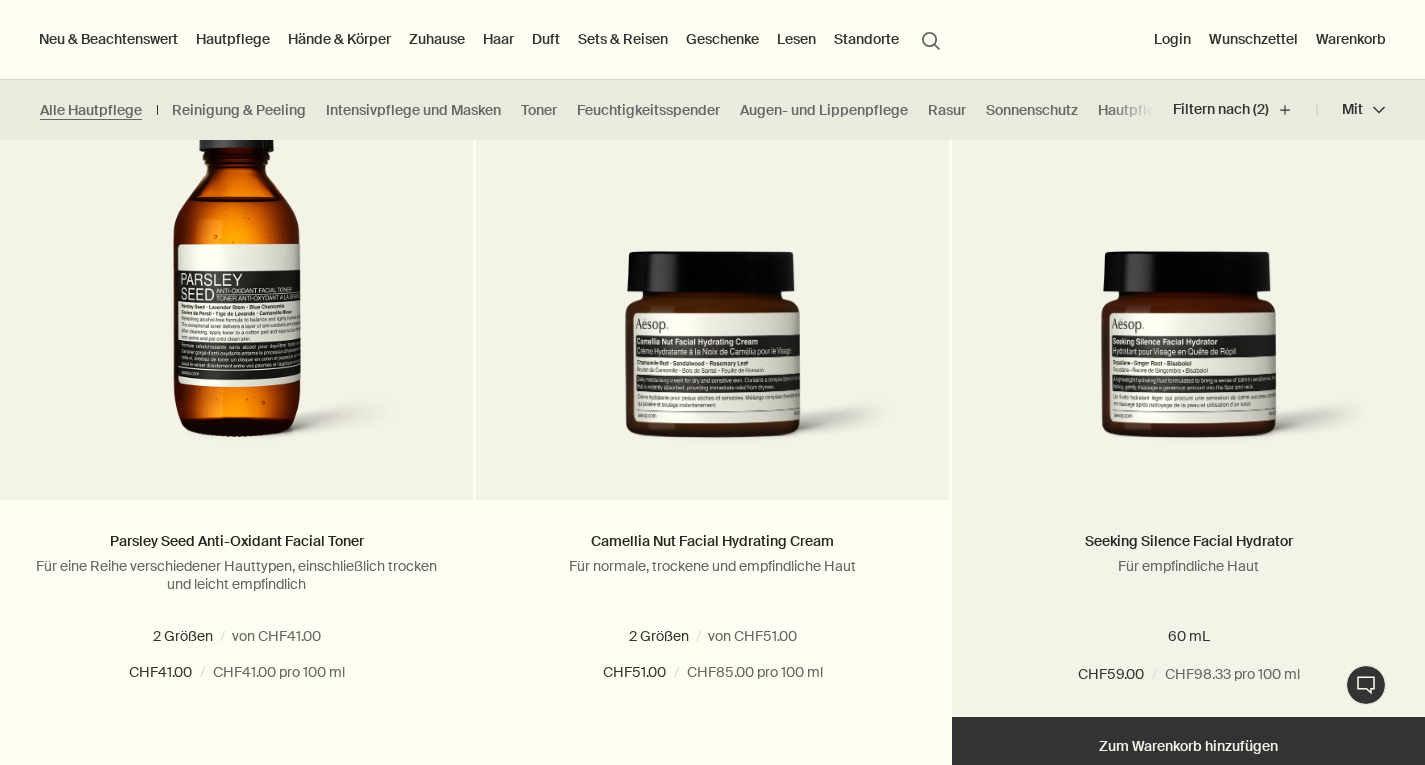 click at bounding box center [1188, 360] 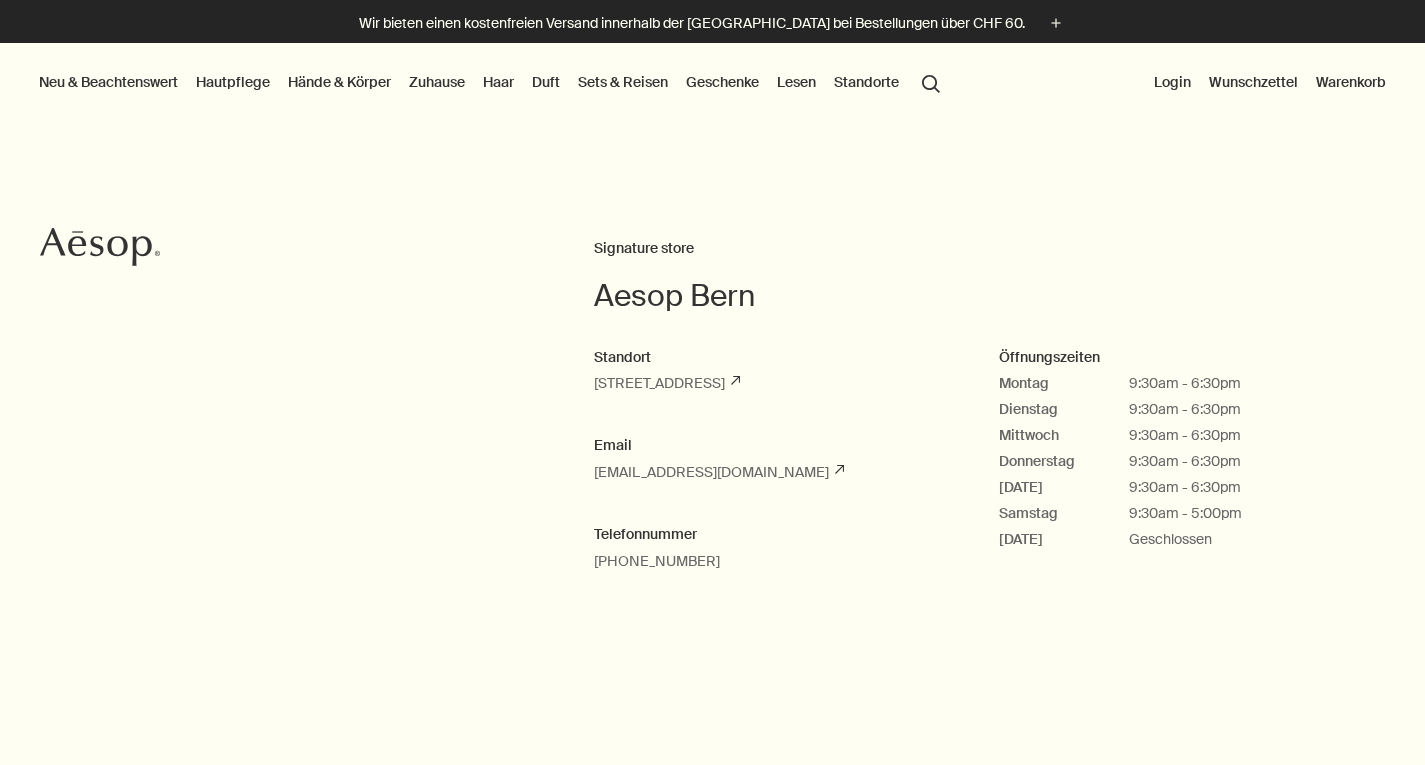 scroll, scrollTop: 0, scrollLeft: 0, axis: both 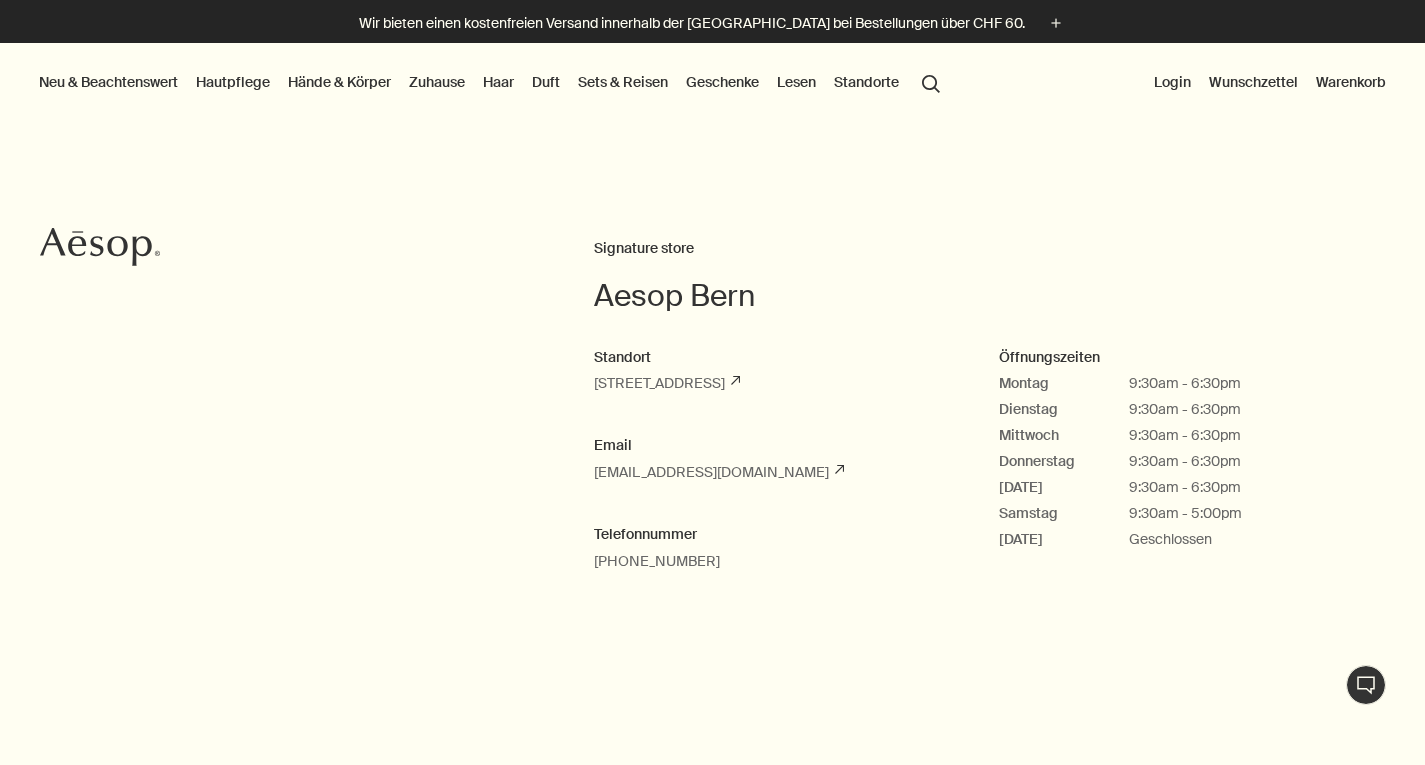 click on "Zuhause" at bounding box center (437, 82) 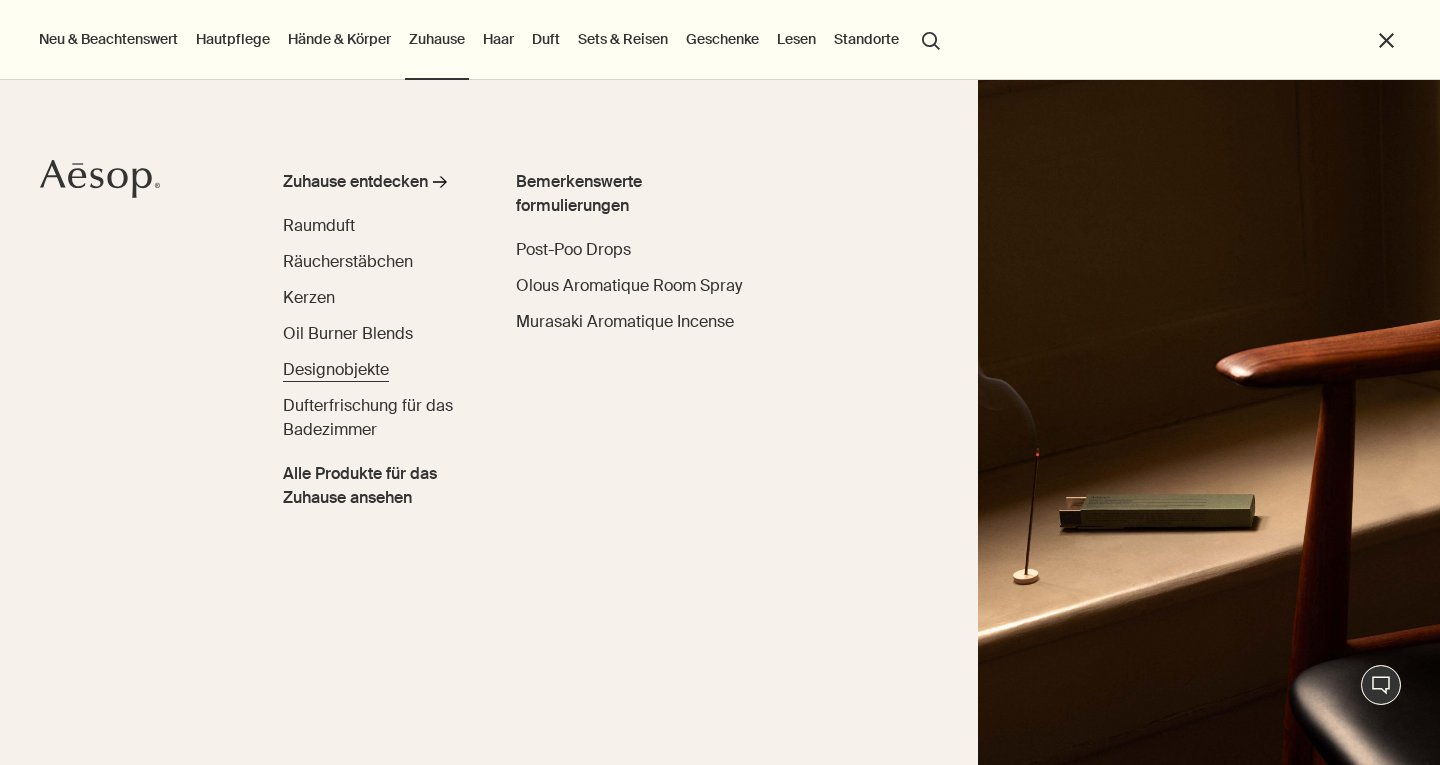 click on "Designobjekte" at bounding box center [336, 369] 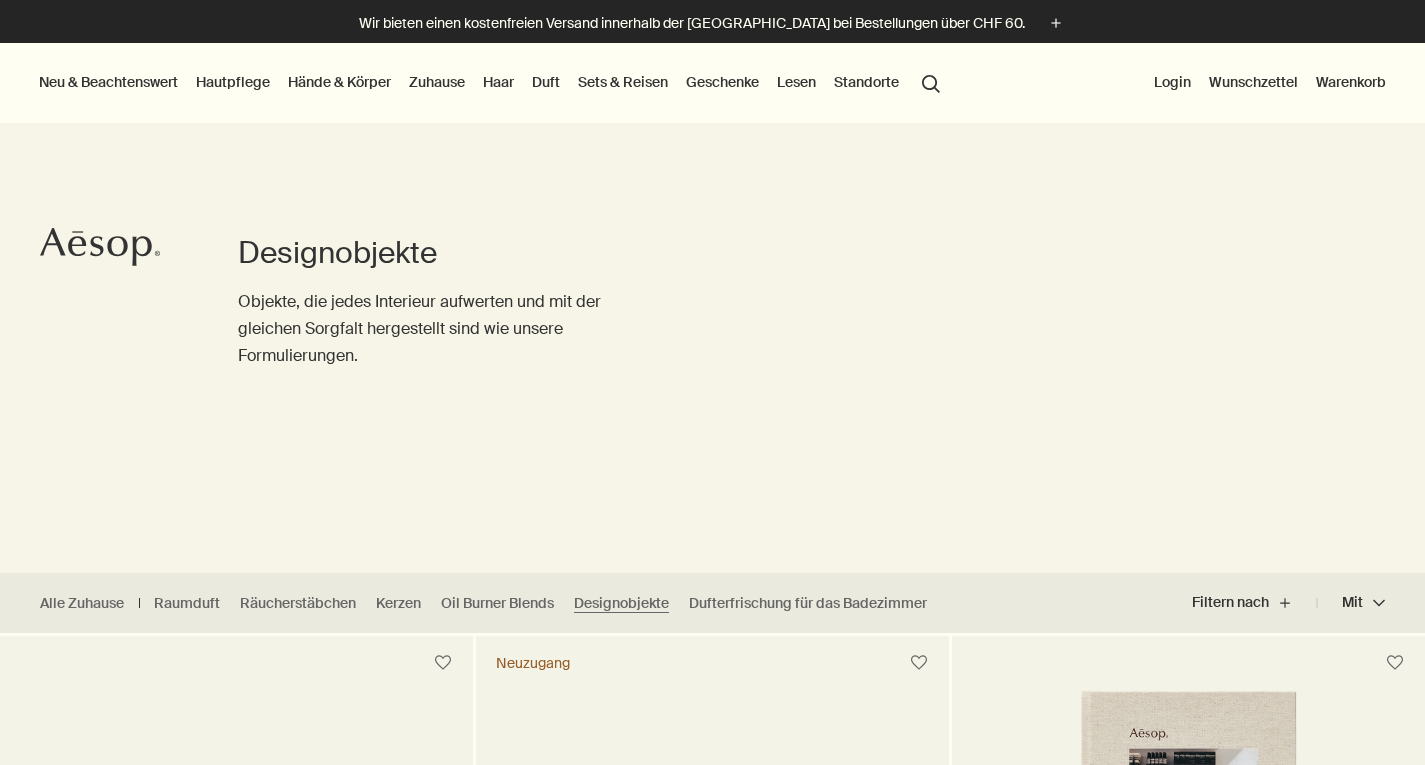 scroll, scrollTop: 0, scrollLeft: 0, axis: both 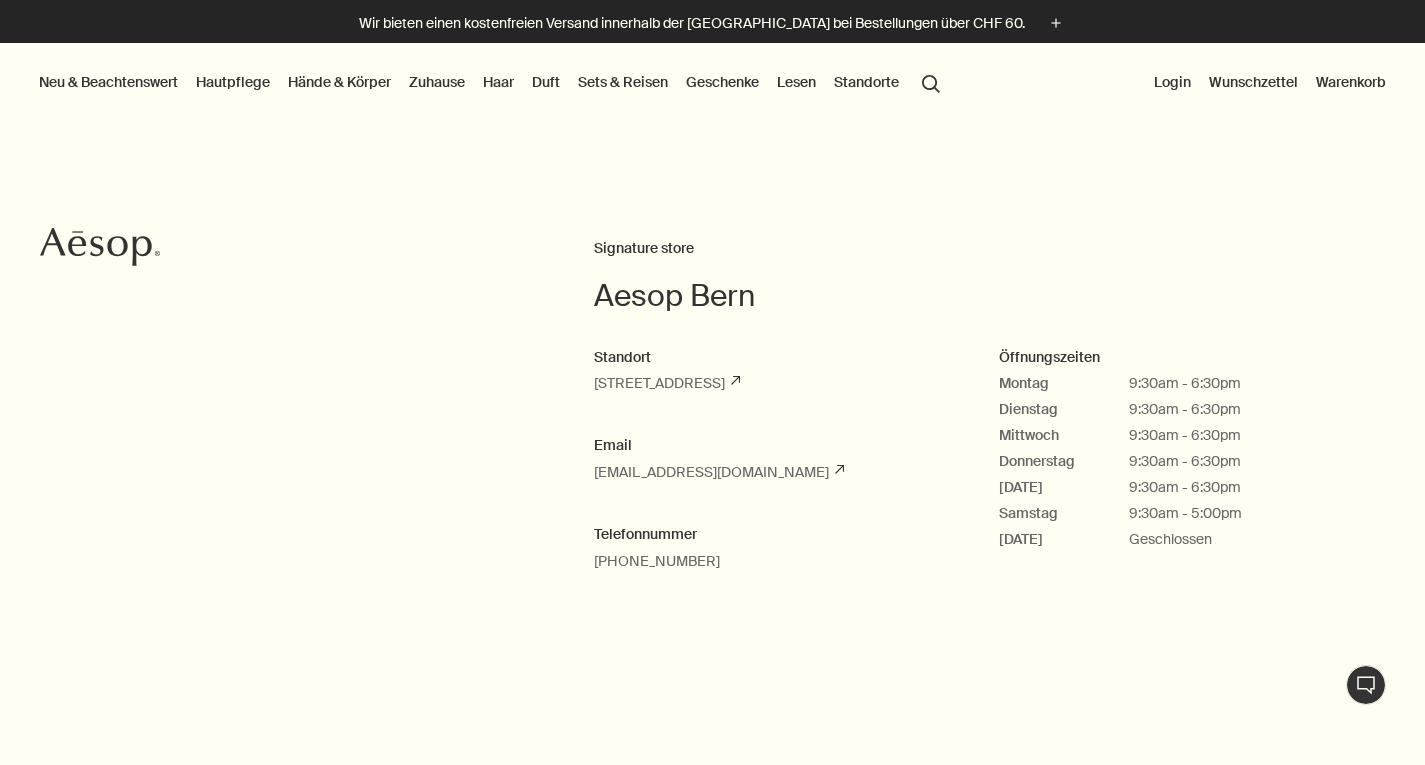 click on "Hautpflege" at bounding box center (233, 82) 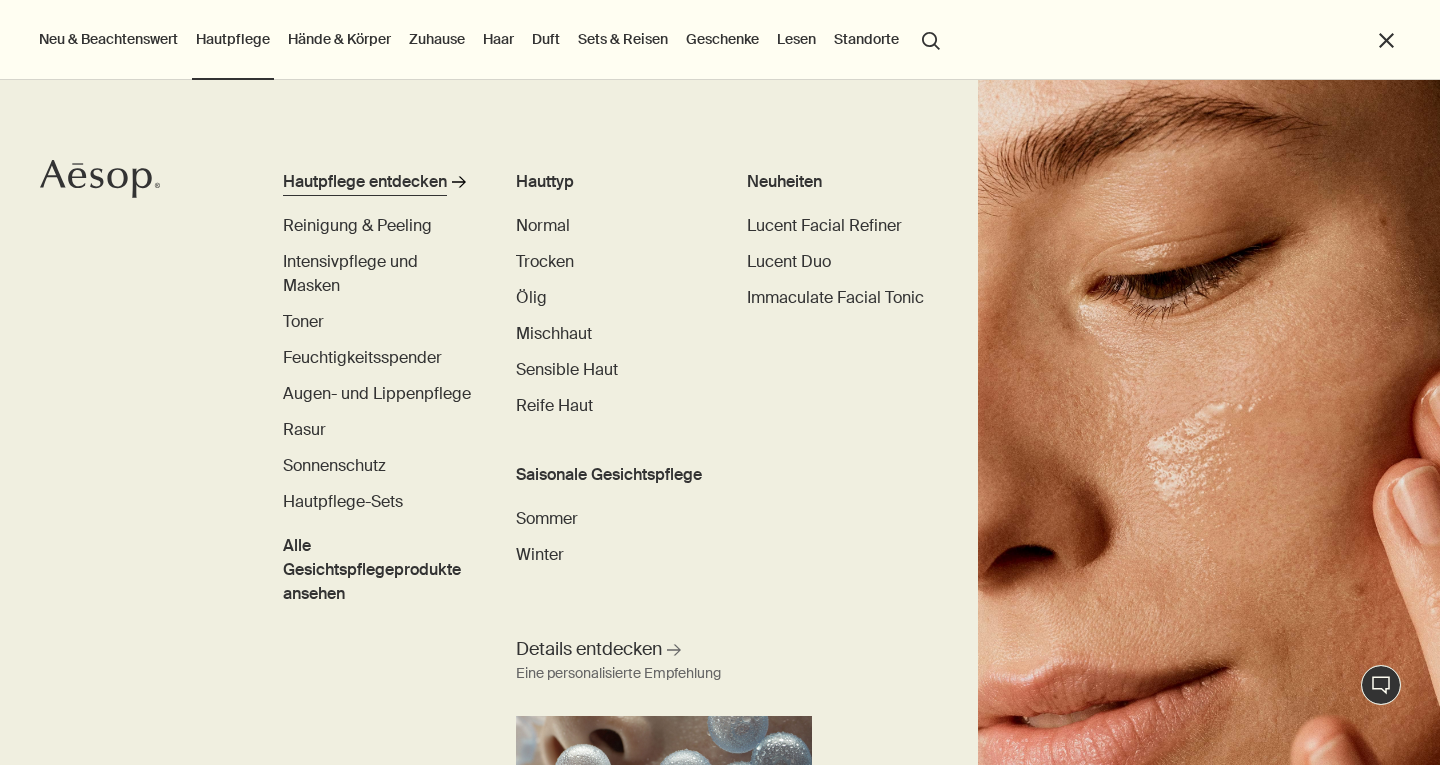 click on "rightArrow" 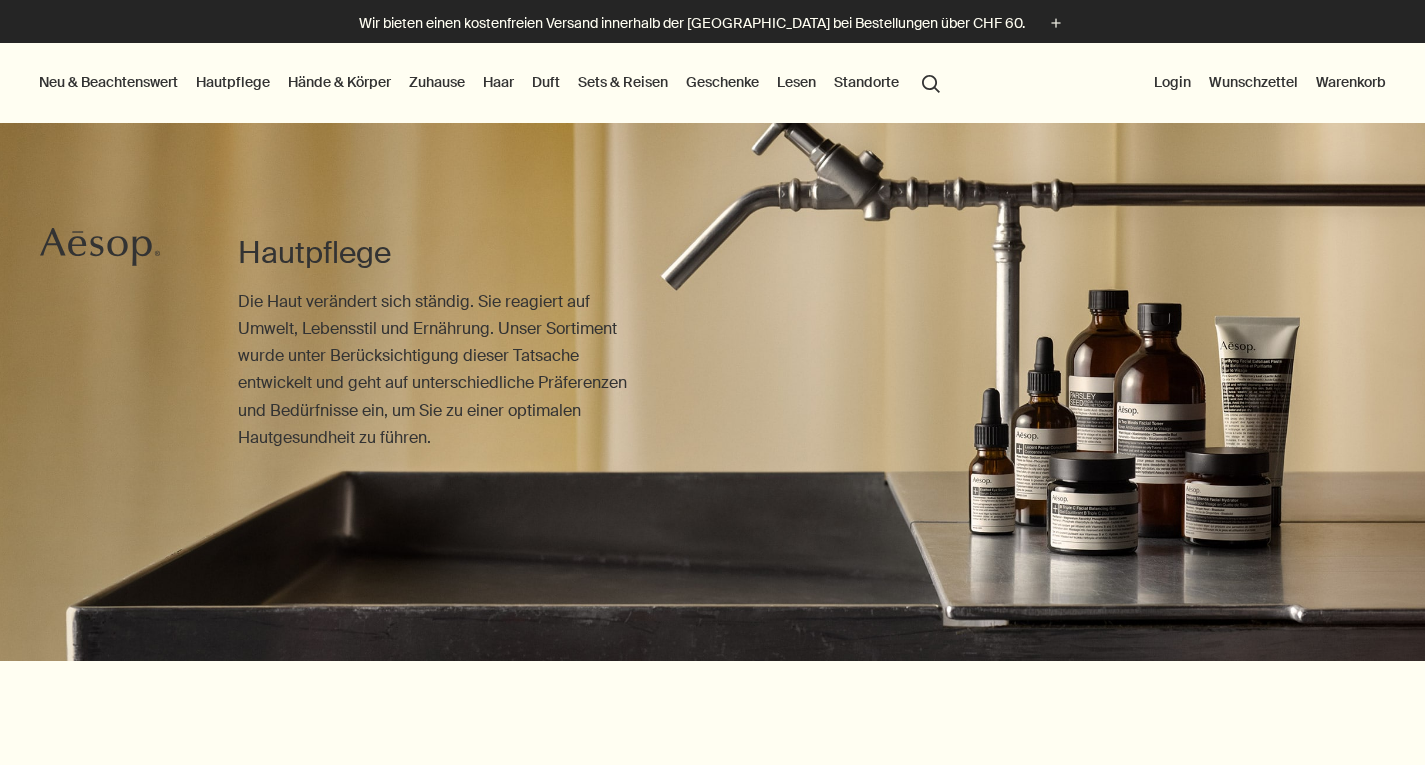scroll, scrollTop: 0, scrollLeft: 0, axis: both 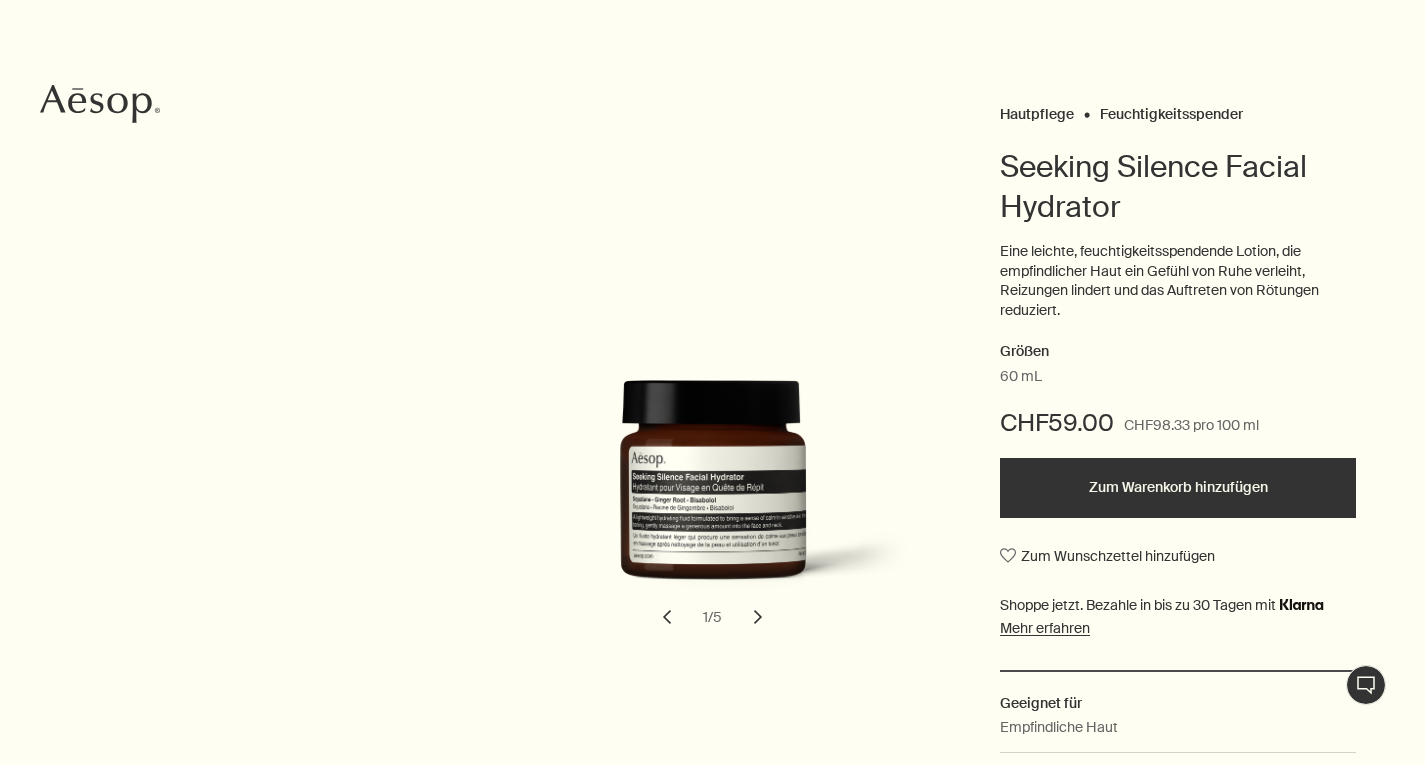 click at bounding box center [737, 496] 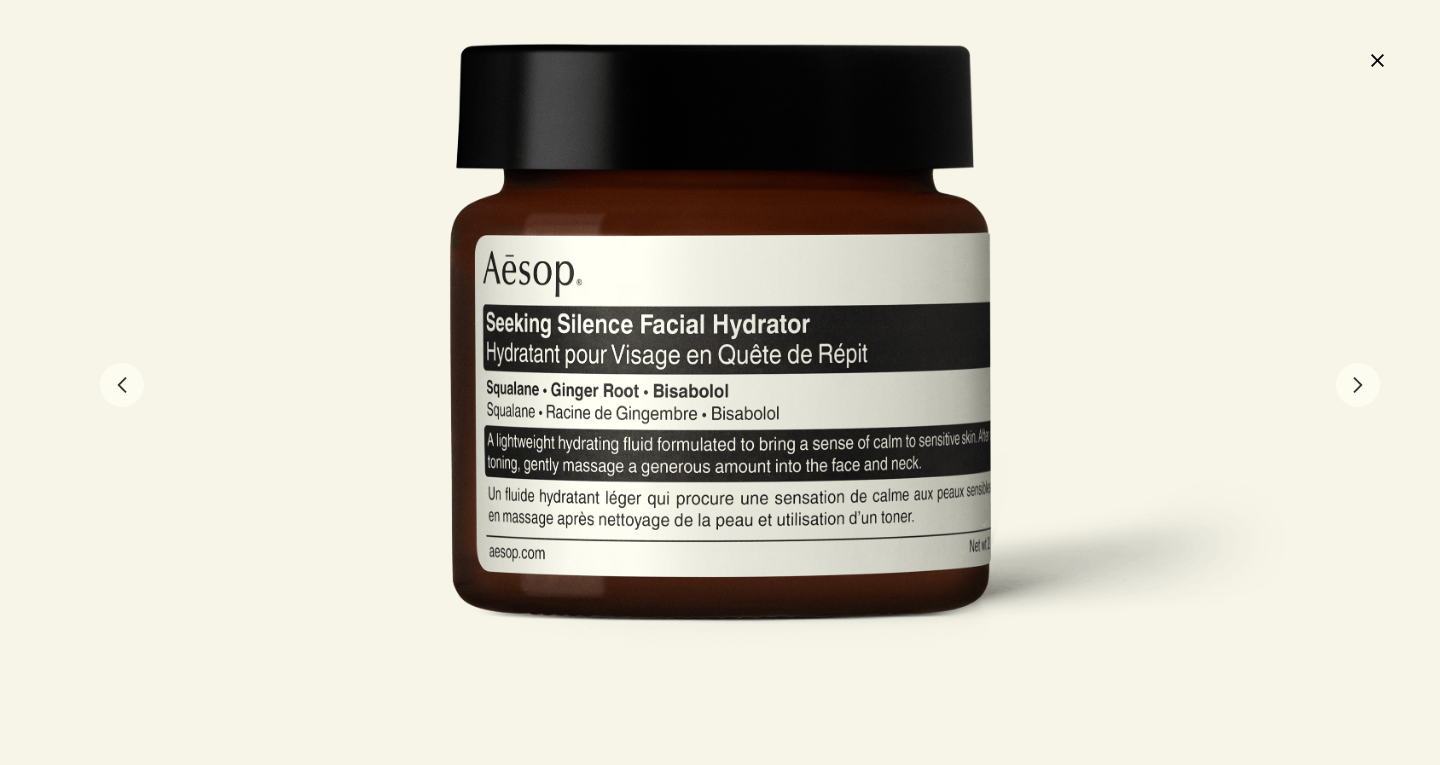 click on "close" at bounding box center [1377, 60] 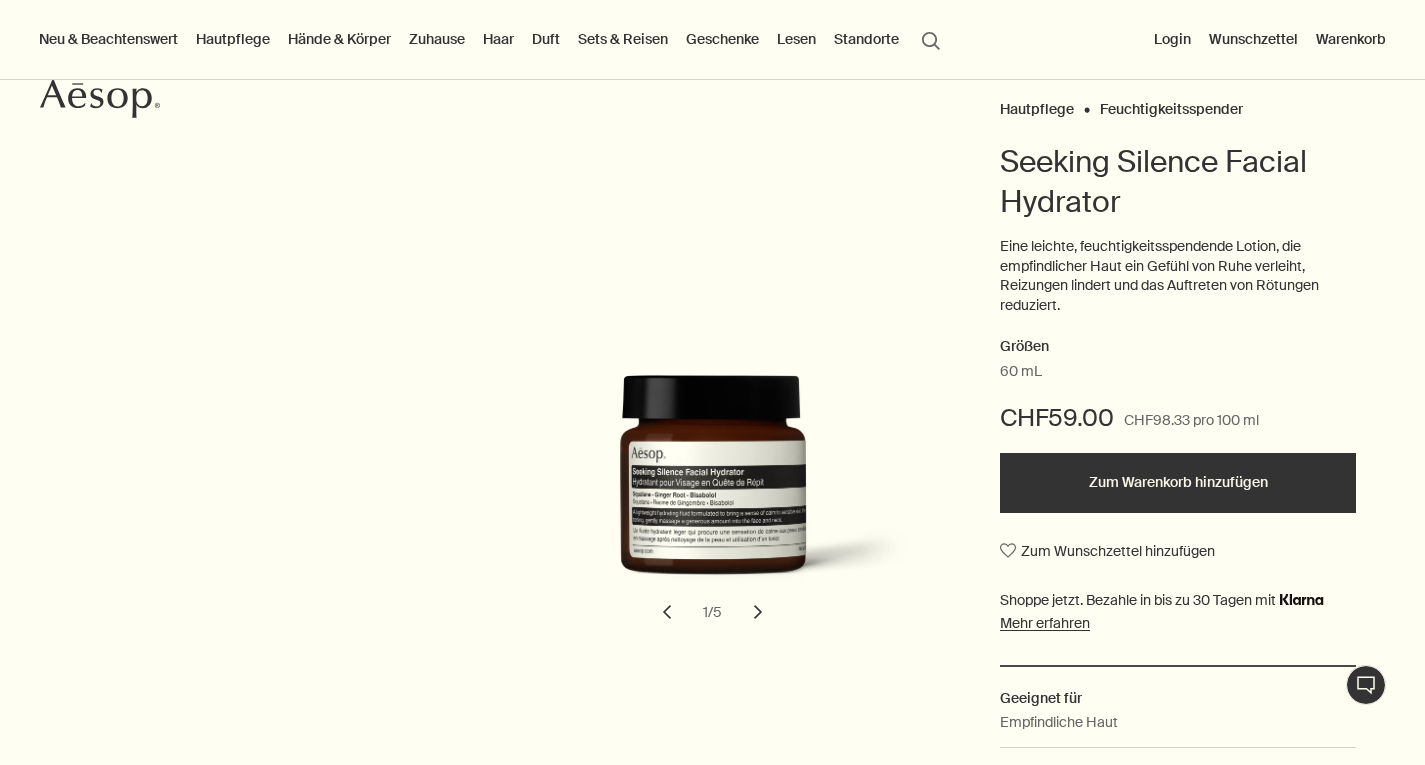 scroll, scrollTop: 0, scrollLeft: 0, axis: both 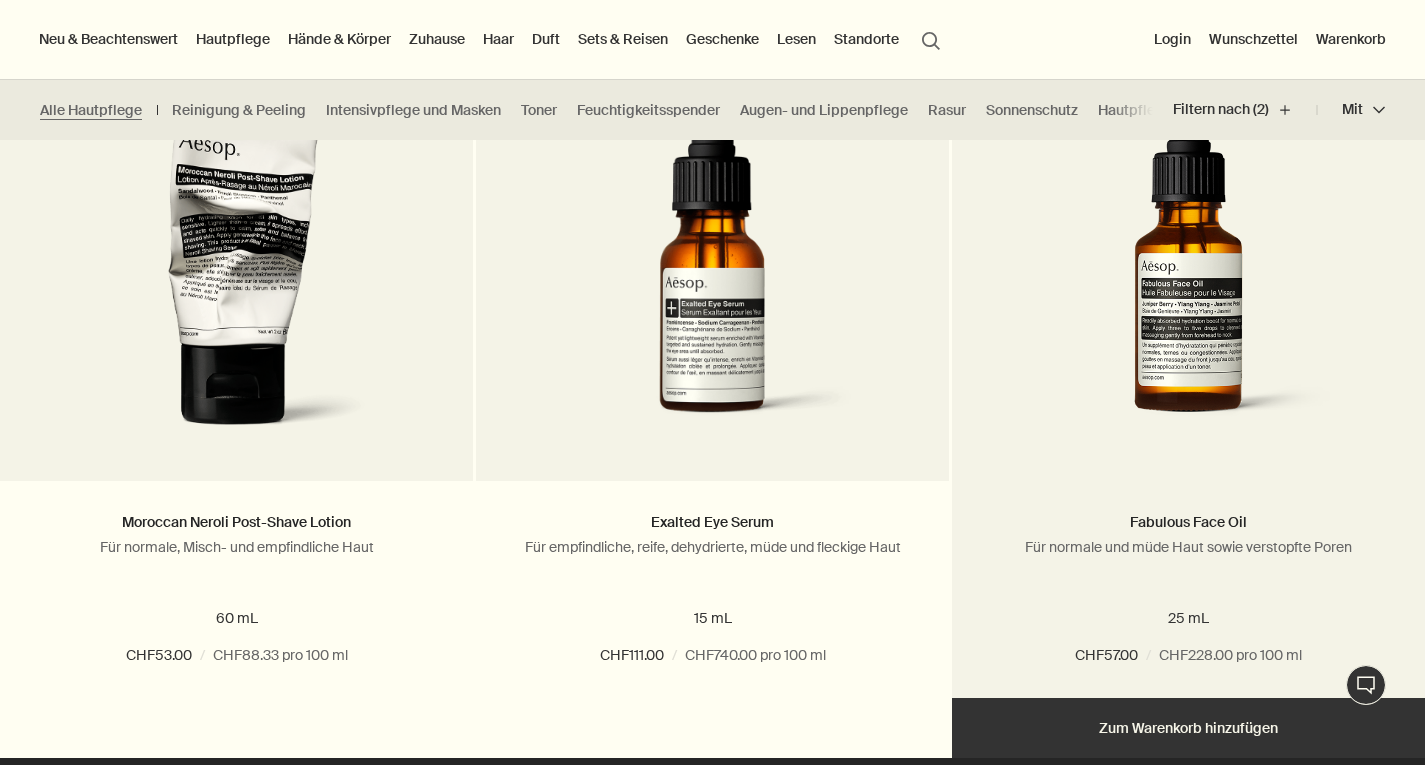 click at bounding box center (1188, 266) 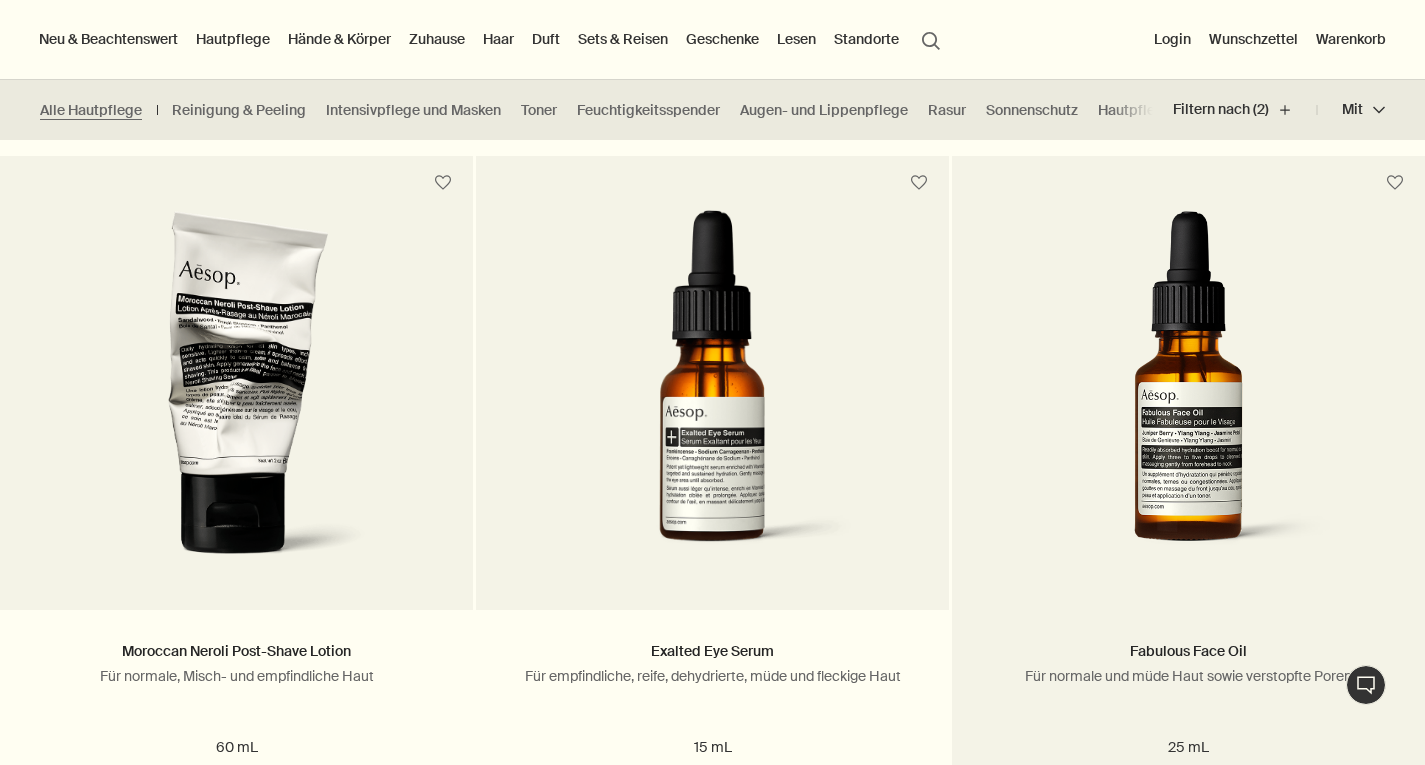 scroll, scrollTop: 2763, scrollLeft: 0, axis: vertical 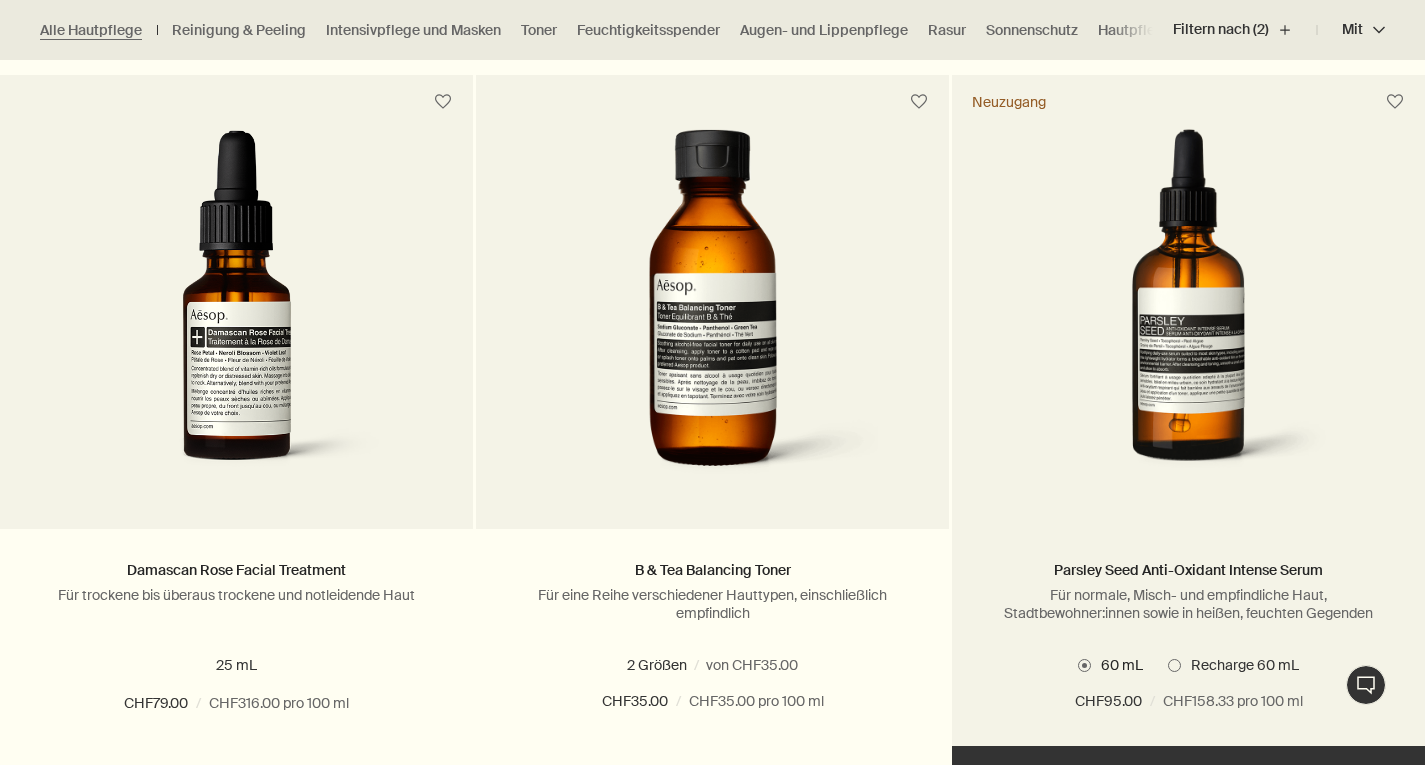 click at bounding box center (1188, 314) 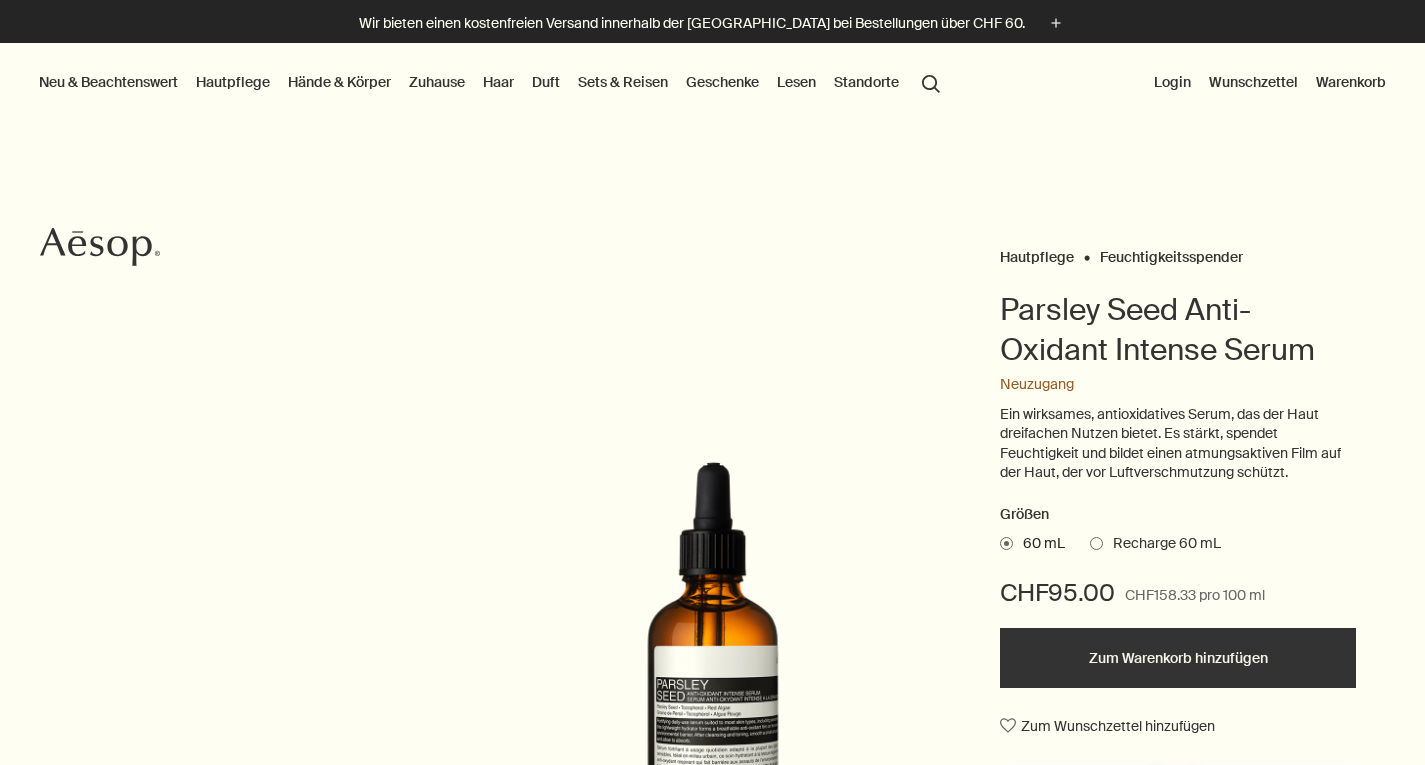 scroll, scrollTop: 0, scrollLeft: 0, axis: both 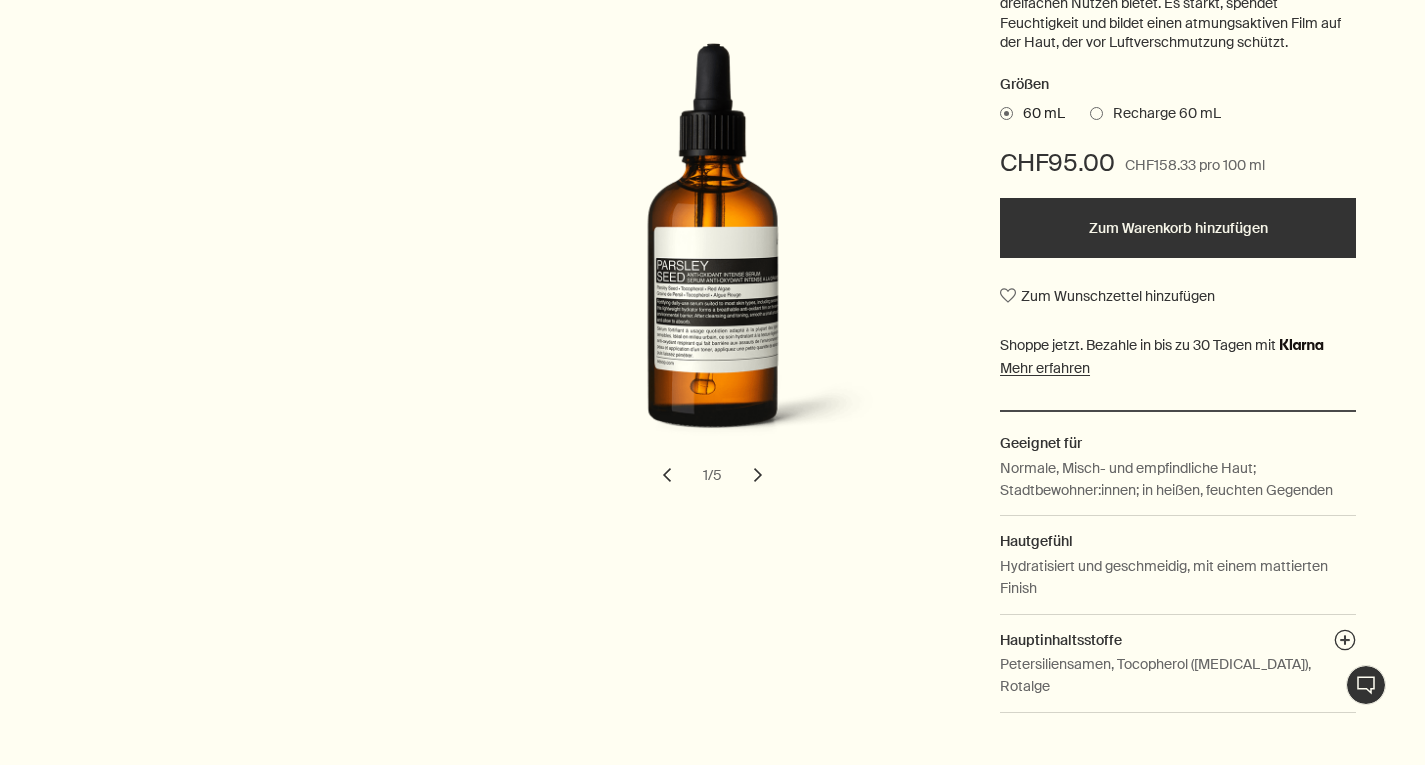 click on "chevron" at bounding box center (758, 475) 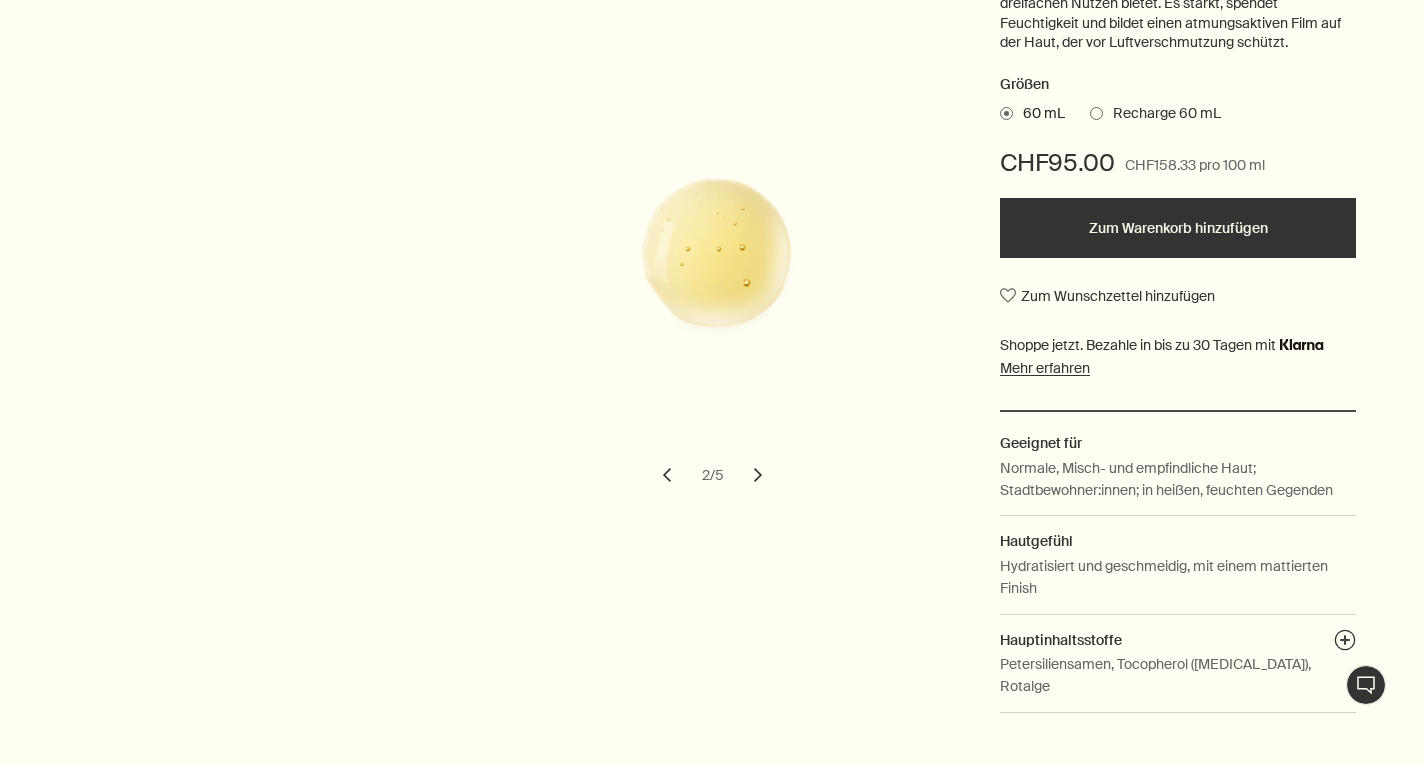 click on "chevron" at bounding box center (758, 475) 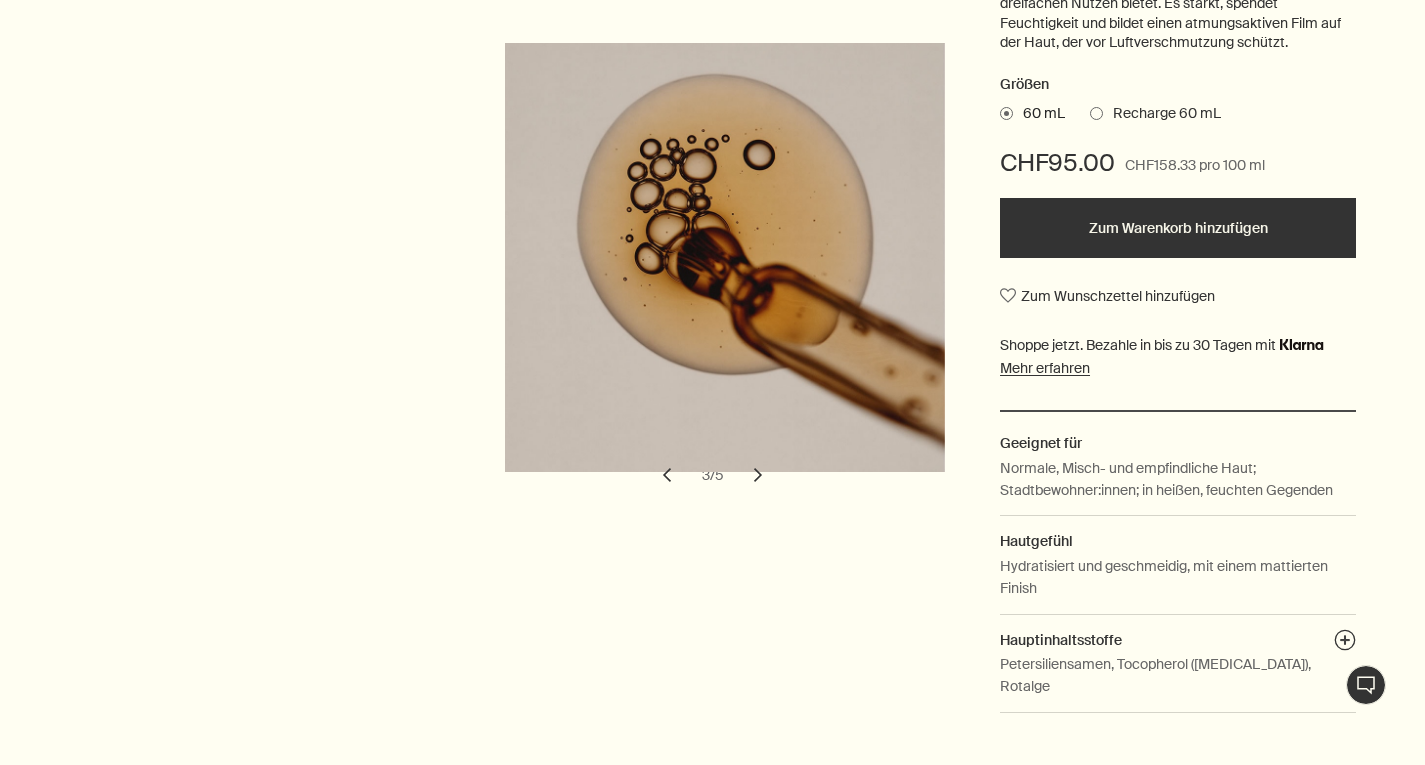 click on "chevron" at bounding box center [758, 475] 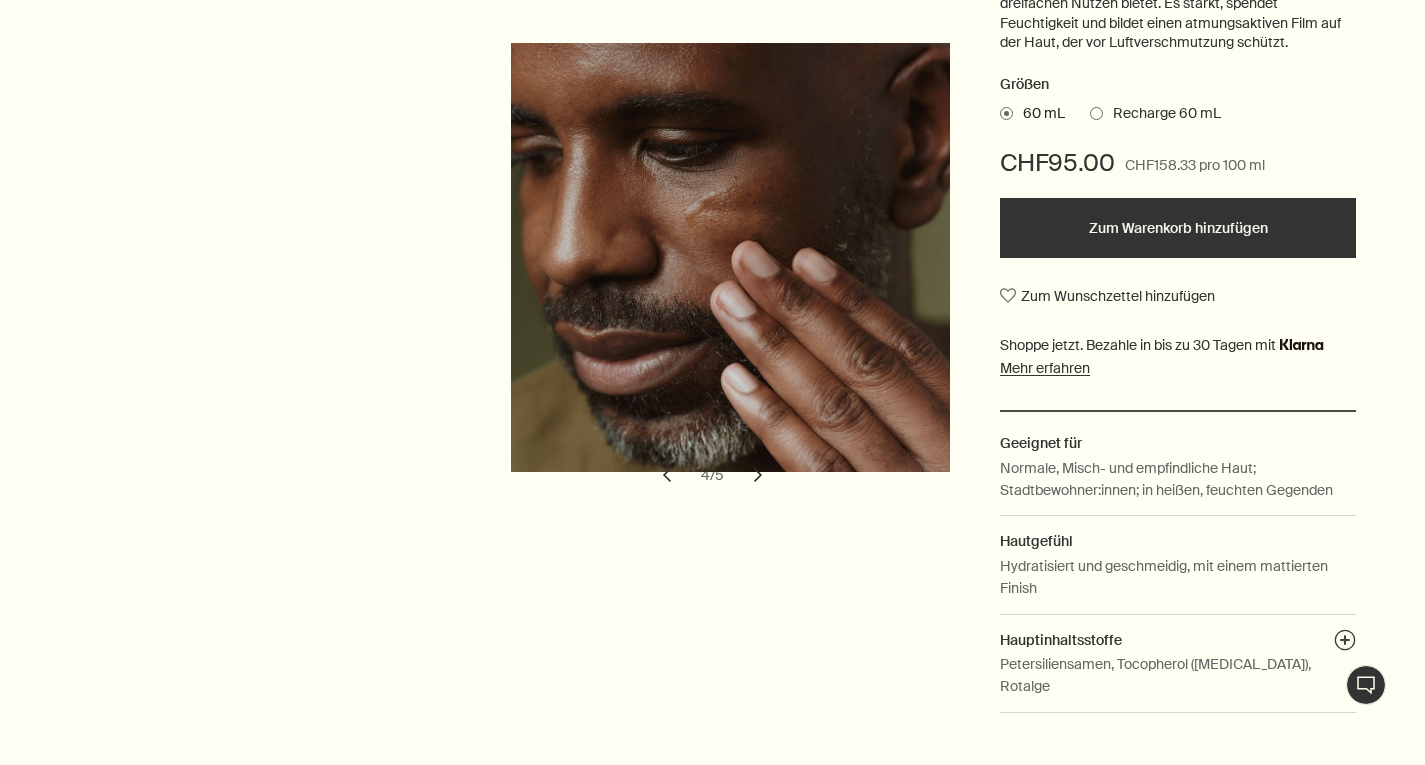 click on "chevron" at bounding box center (758, 475) 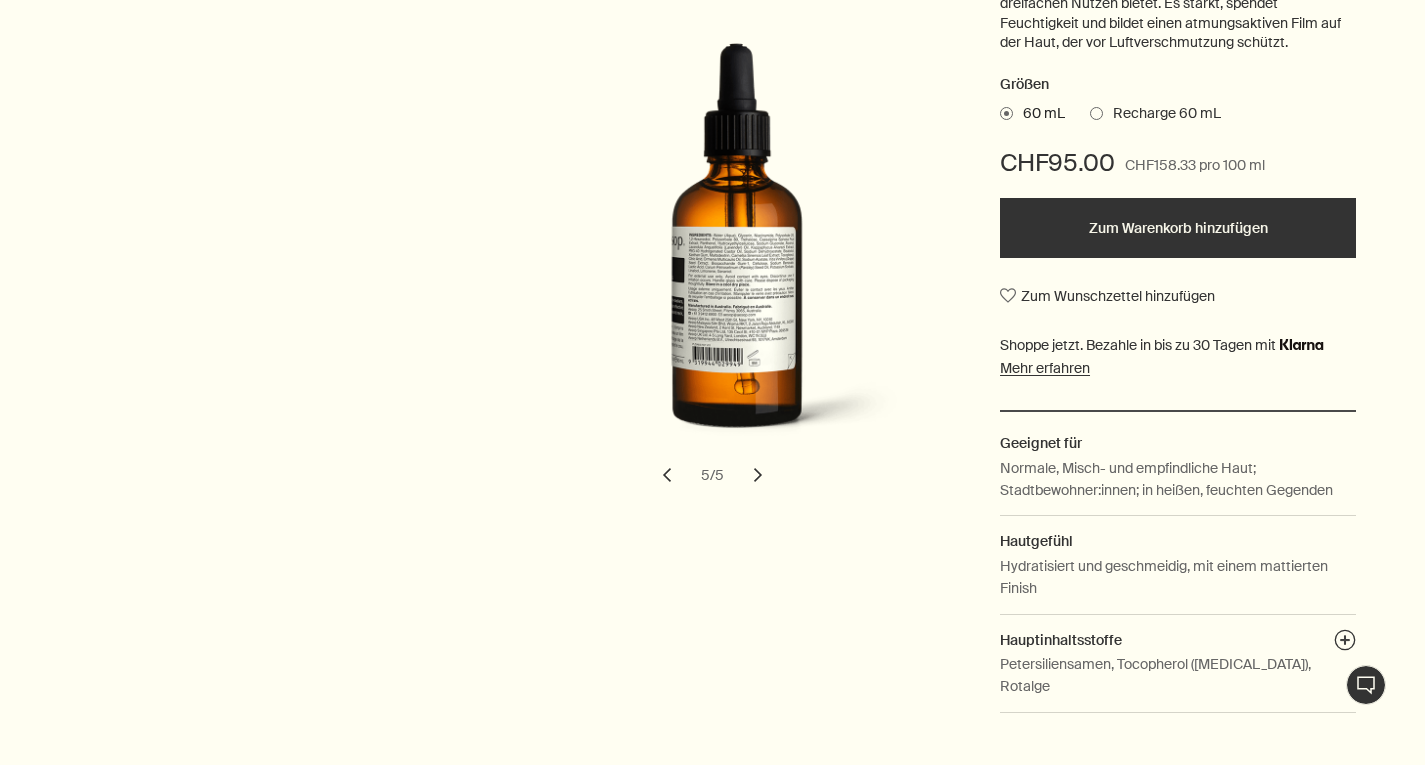 click on "chevron" at bounding box center [758, 475] 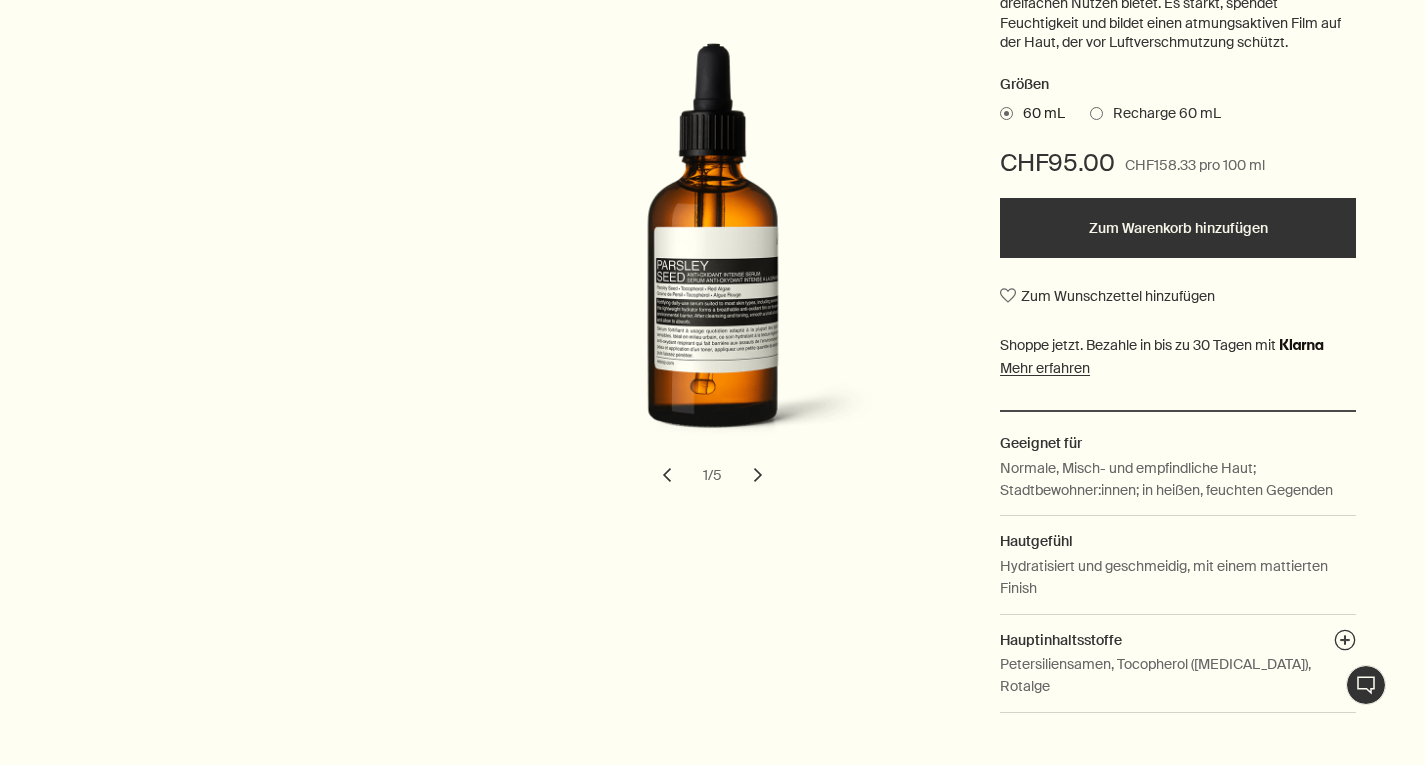 click on "chevron" at bounding box center [667, 475] 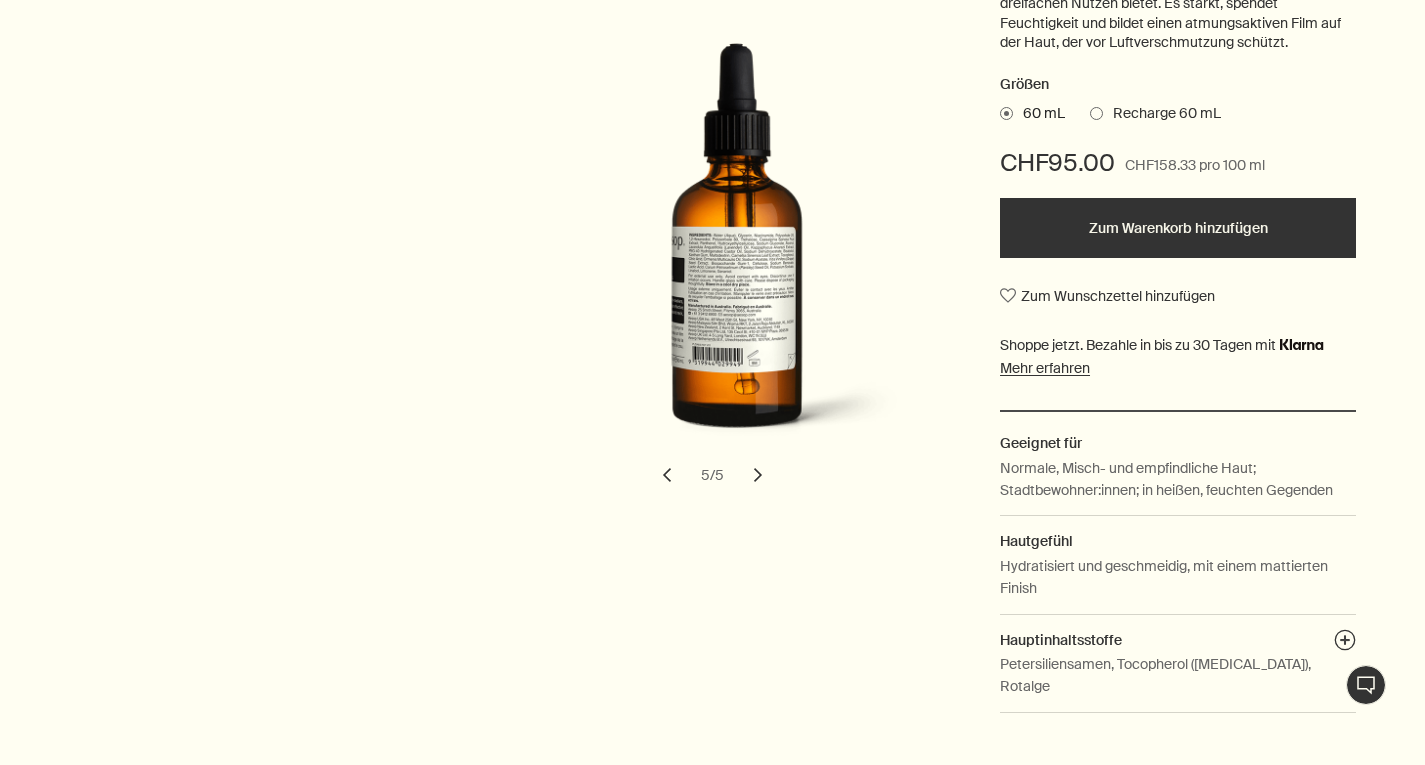 click at bounding box center (737, 257) 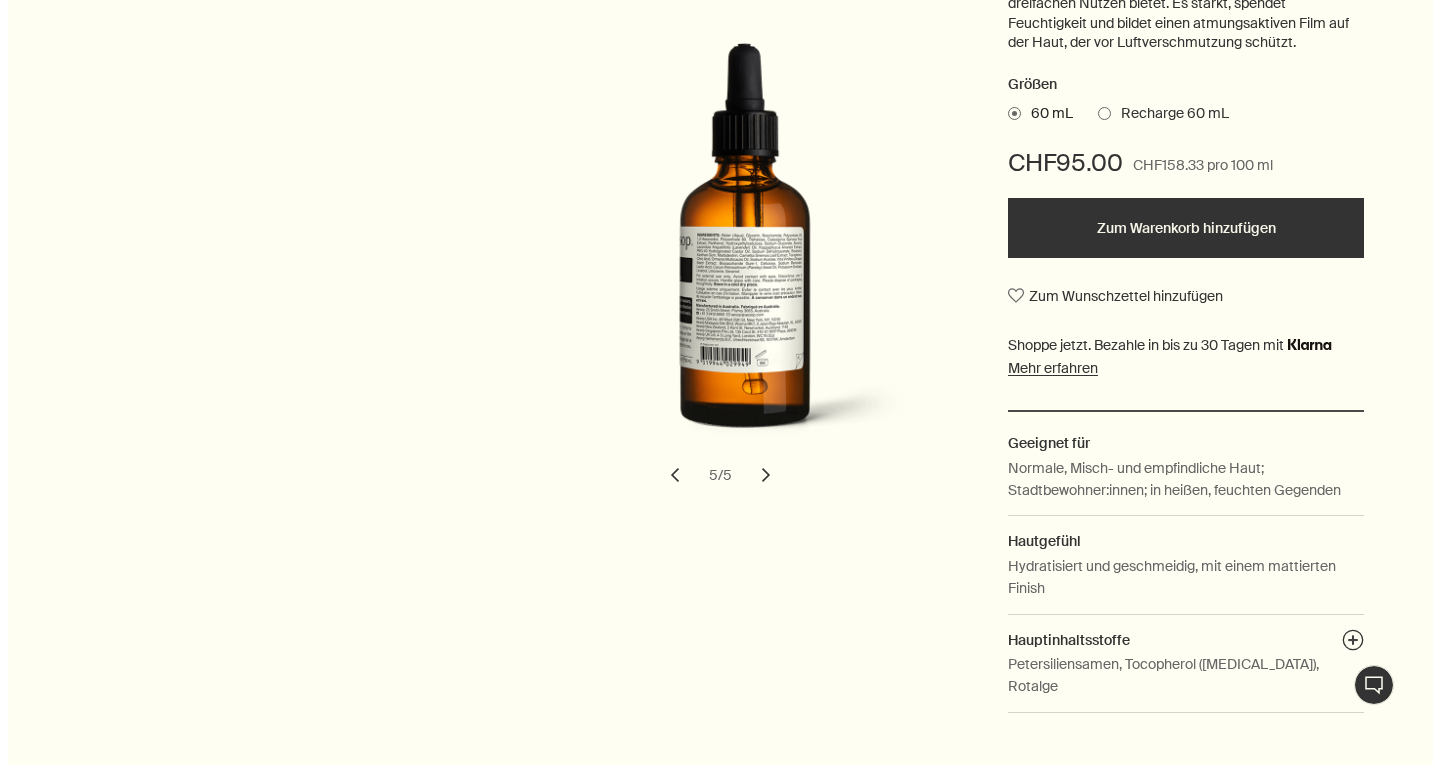 scroll, scrollTop: 0, scrollLeft: 0, axis: both 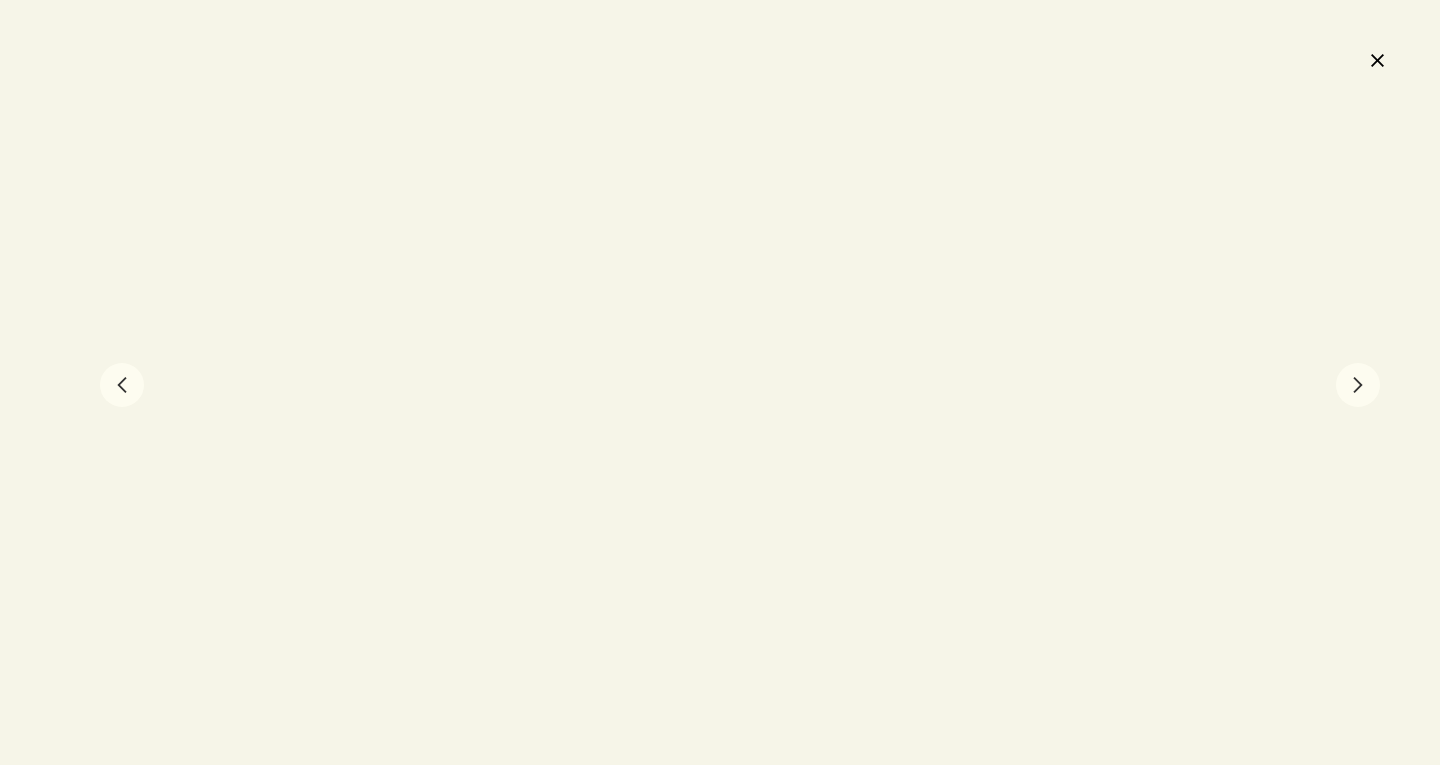 click at bounding box center (720, 382) 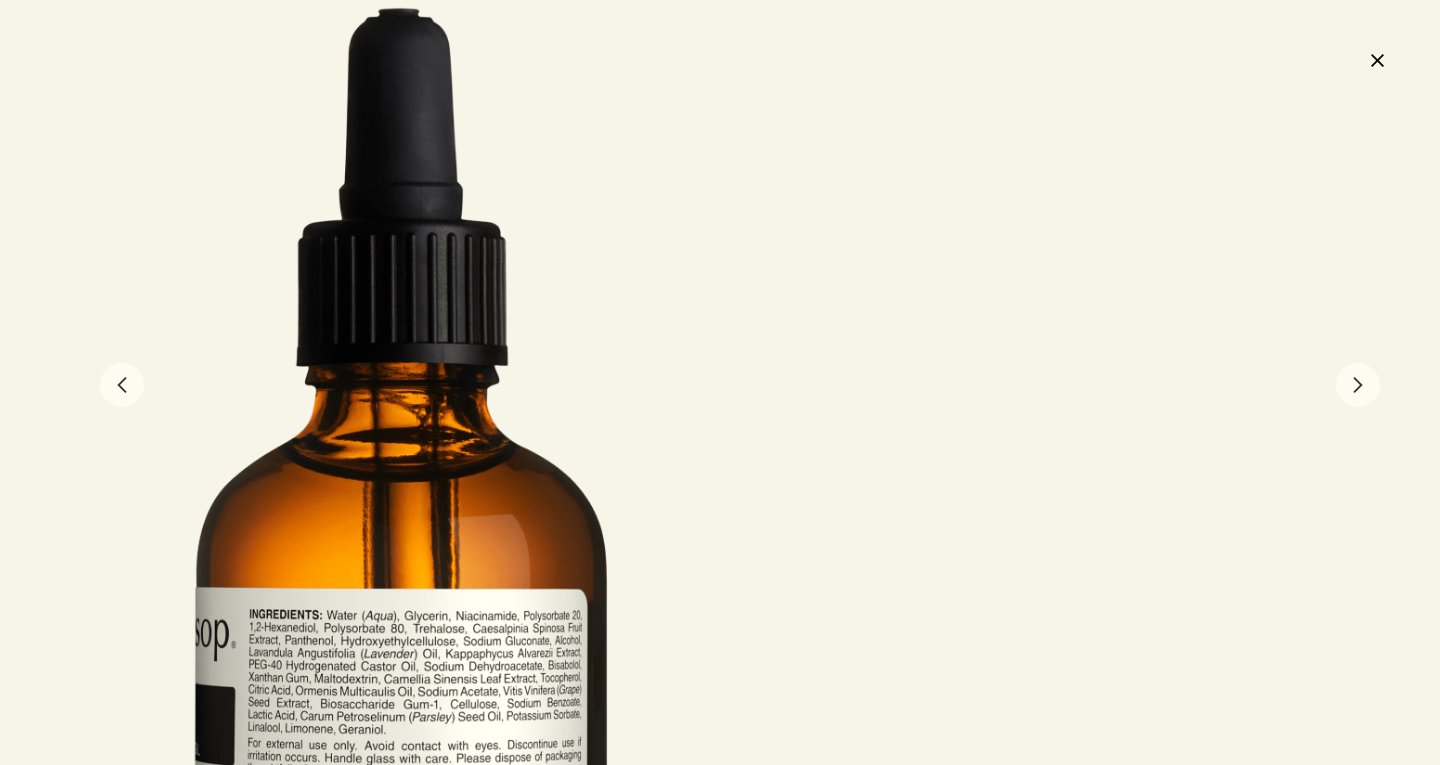 click on "close" at bounding box center (1377, 60) 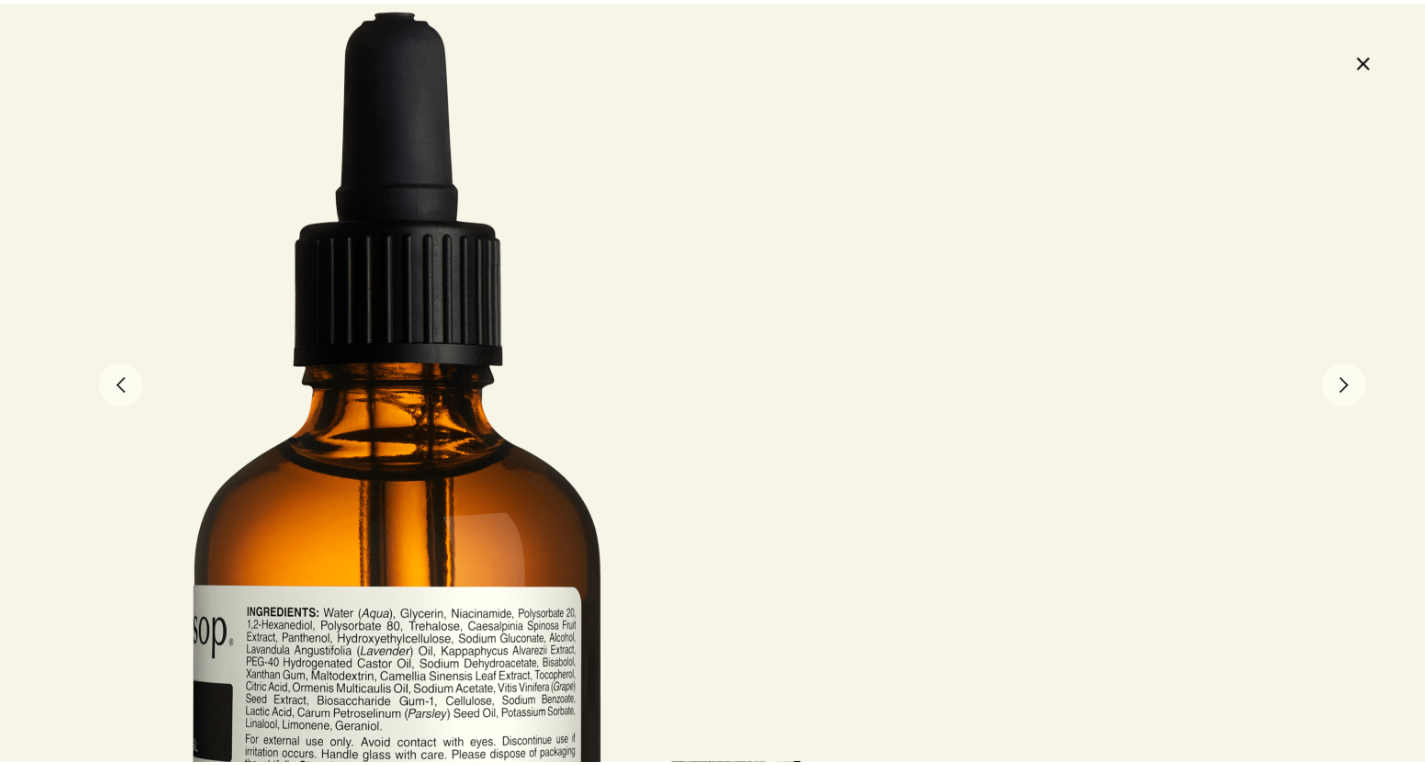 scroll, scrollTop: 511, scrollLeft: 0, axis: vertical 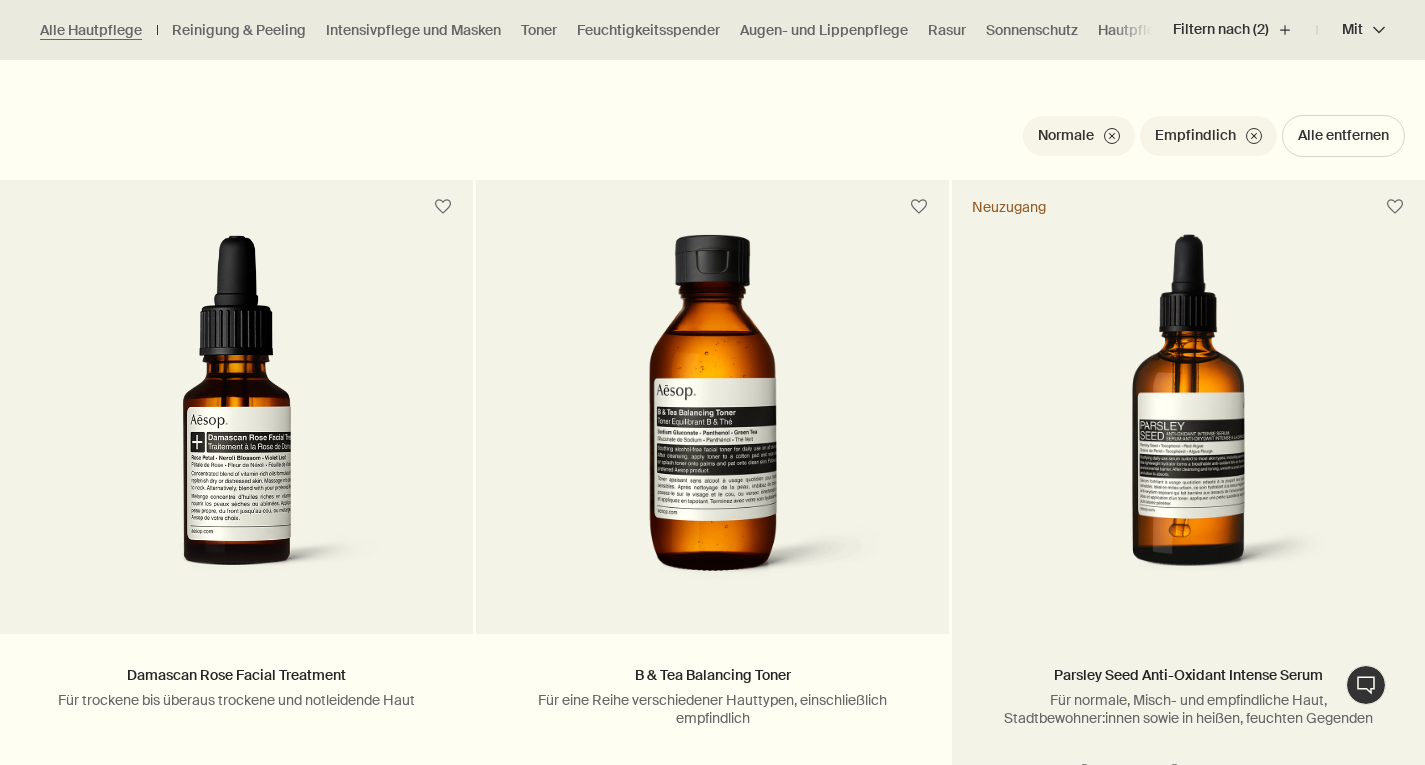 click at bounding box center [1188, 419] 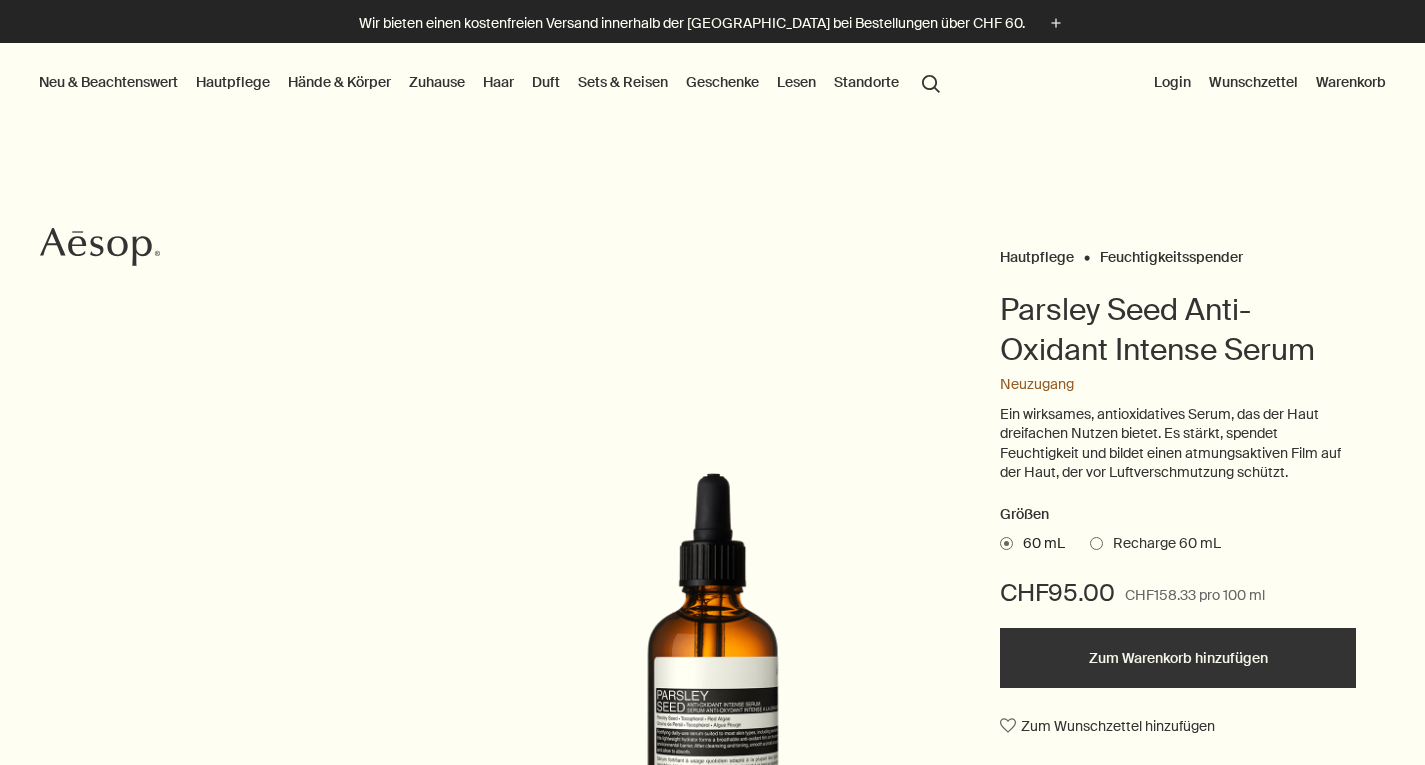 scroll, scrollTop: 0, scrollLeft: 0, axis: both 